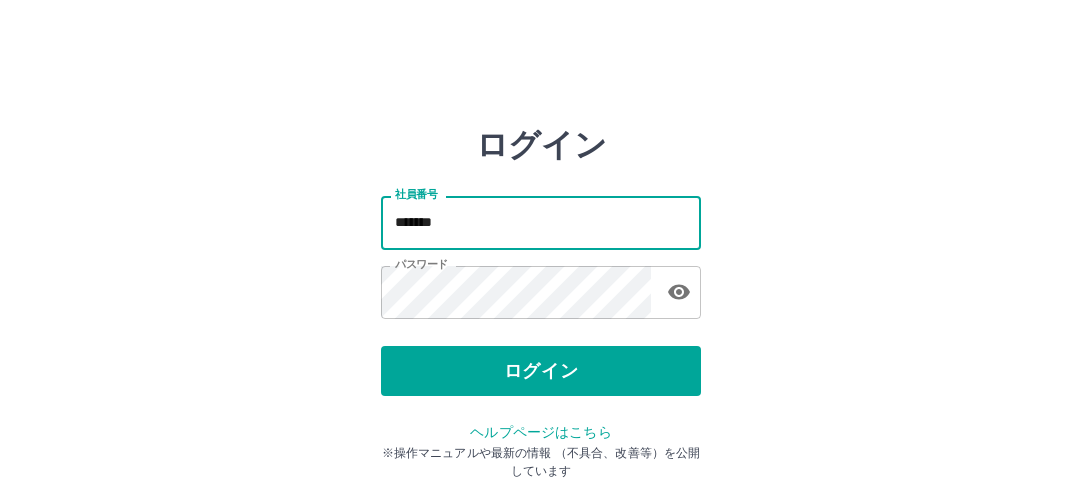 scroll, scrollTop: 0, scrollLeft: 0, axis: both 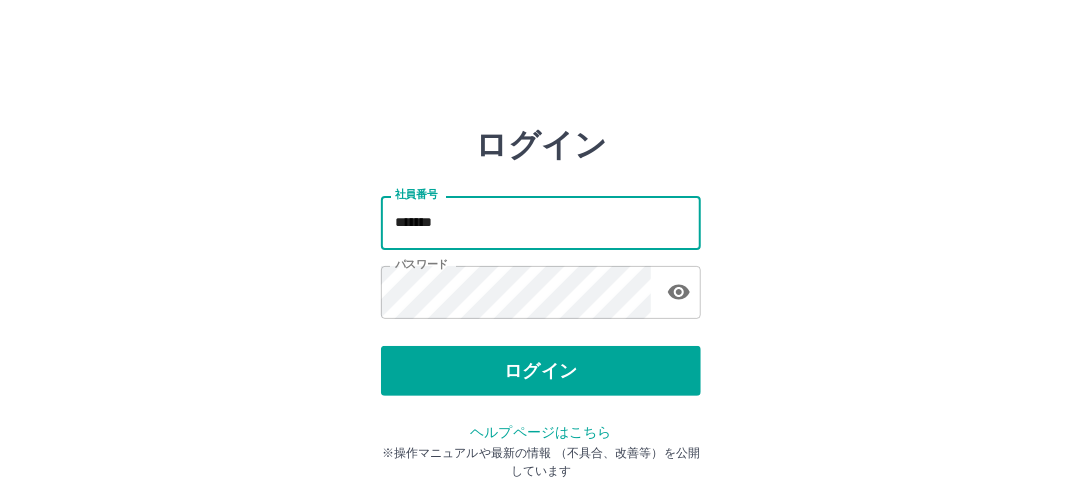 click on "*******" at bounding box center [541, 222] 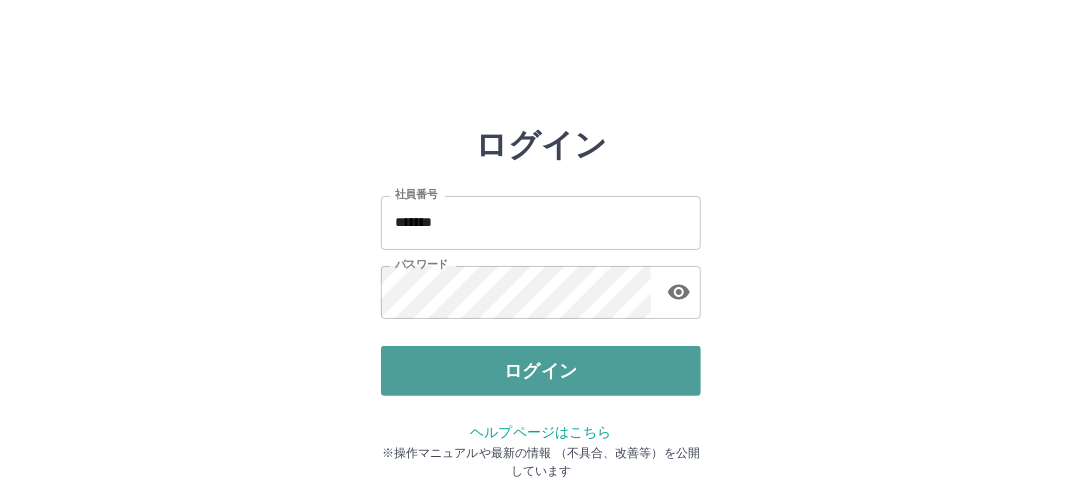 click on "ログイン" at bounding box center [541, 371] 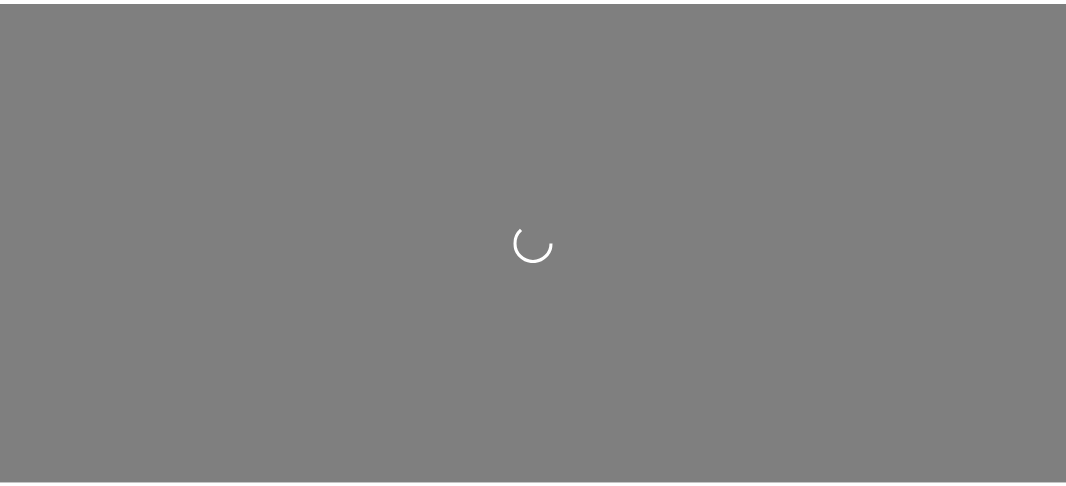 scroll, scrollTop: 0, scrollLeft: 0, axis: both 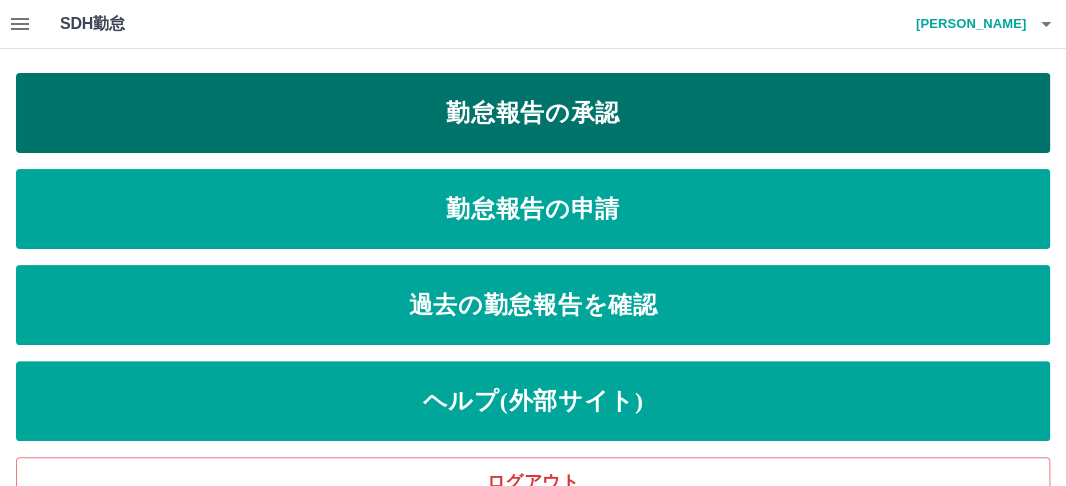 click on "勤怠報告の承認" at bounding box center (533, 113) 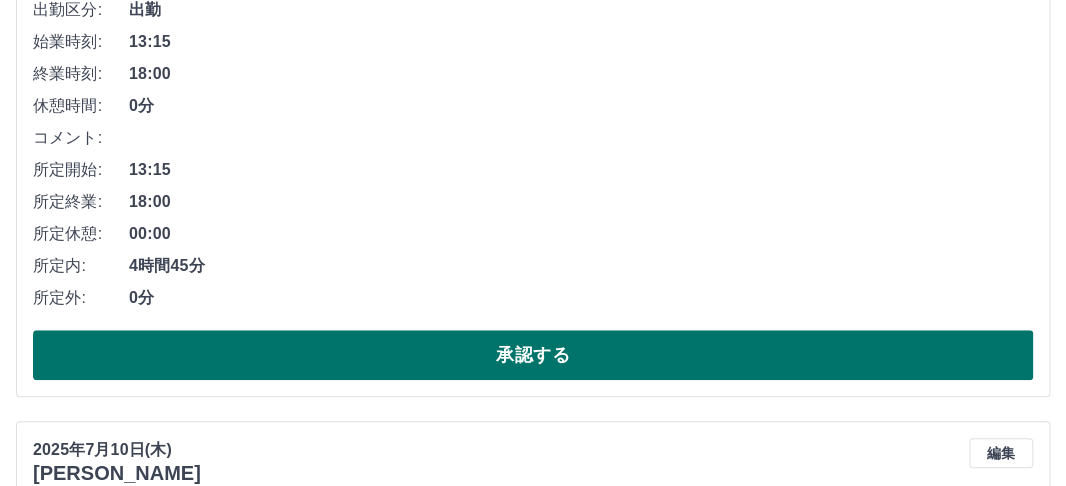 scroll, scrollTop: 400, scrollLeft: 0, axis: vertical 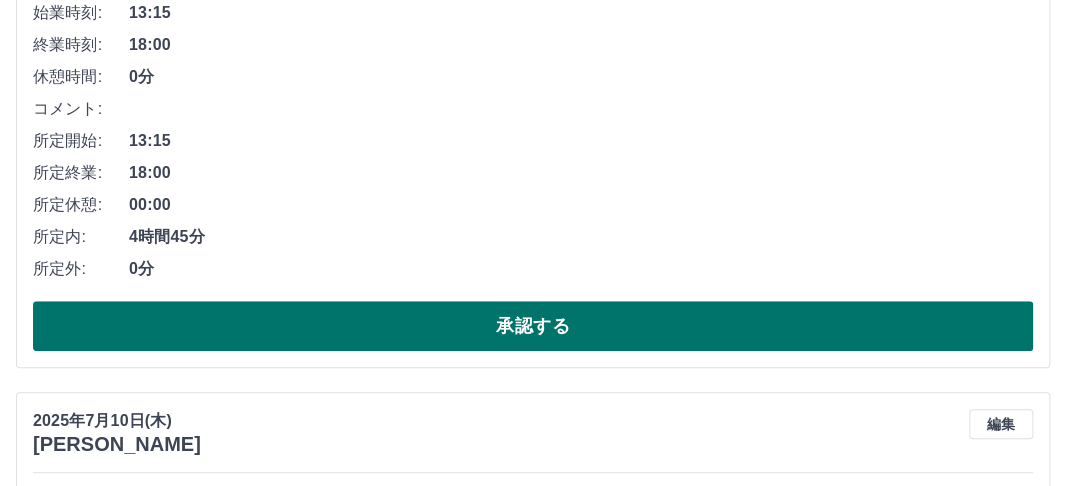 click on "承認する" at bounding box center [533, 326] 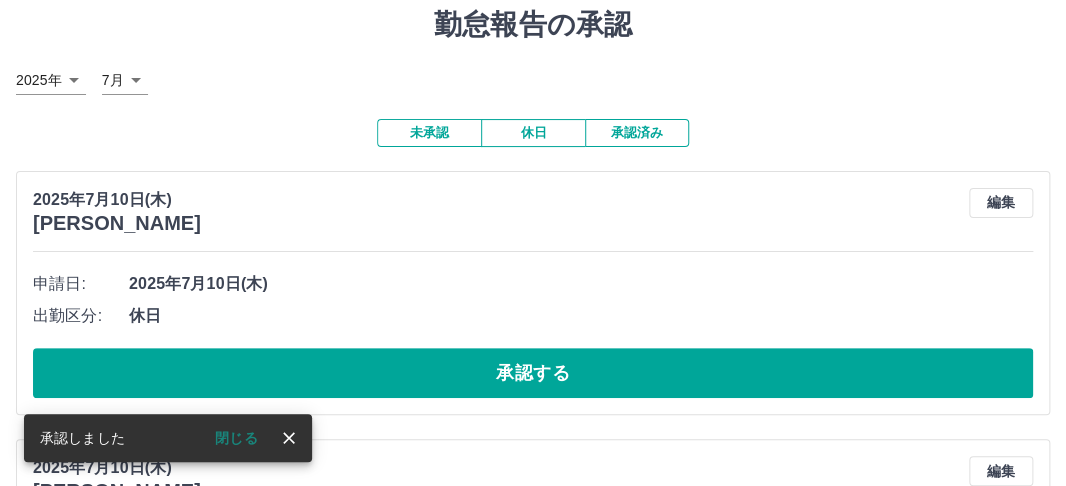 scroll, scrollTop: 100, scrollLeft: 0, axis: vertical 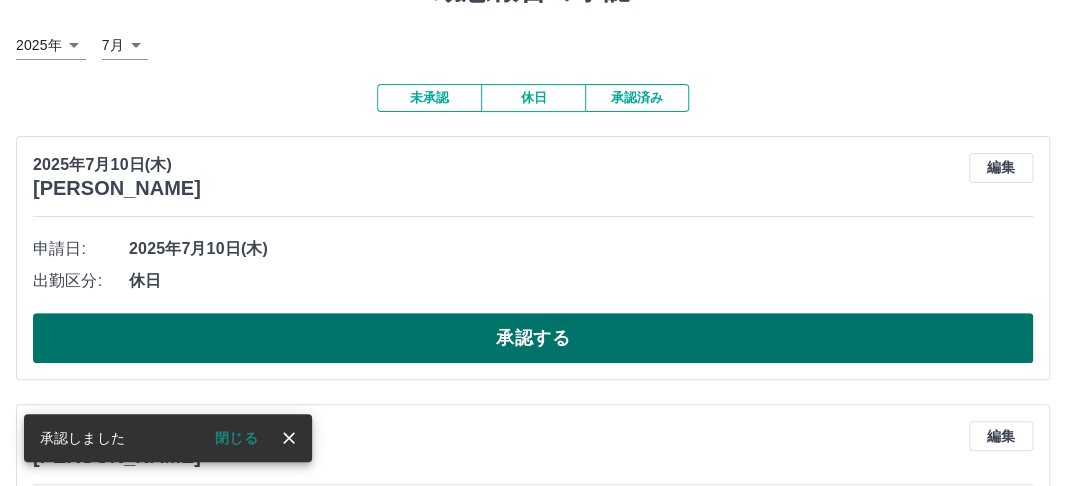 click on "承認する" at bounding box center (533, 338) 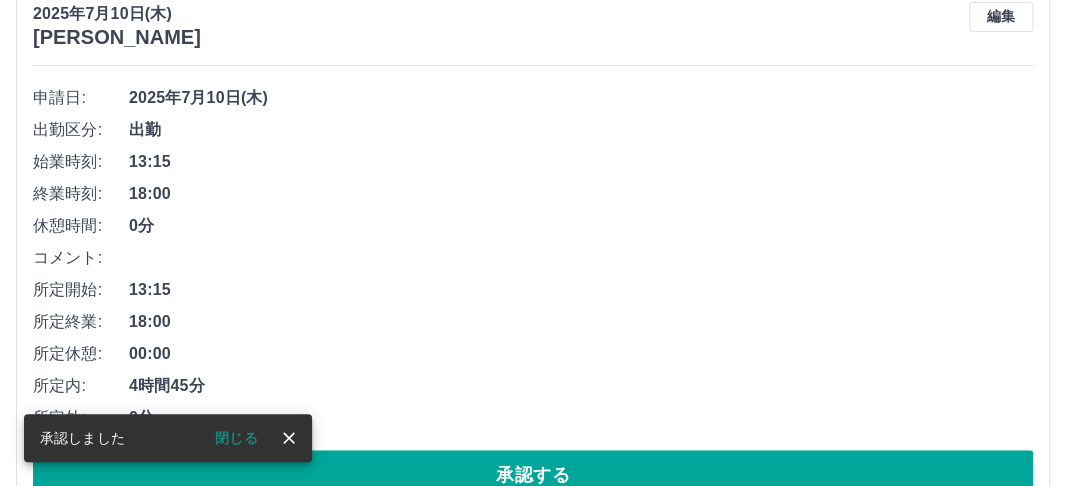 scroll, scrollTop: 300, scrollLeft: 0, axis: vertical 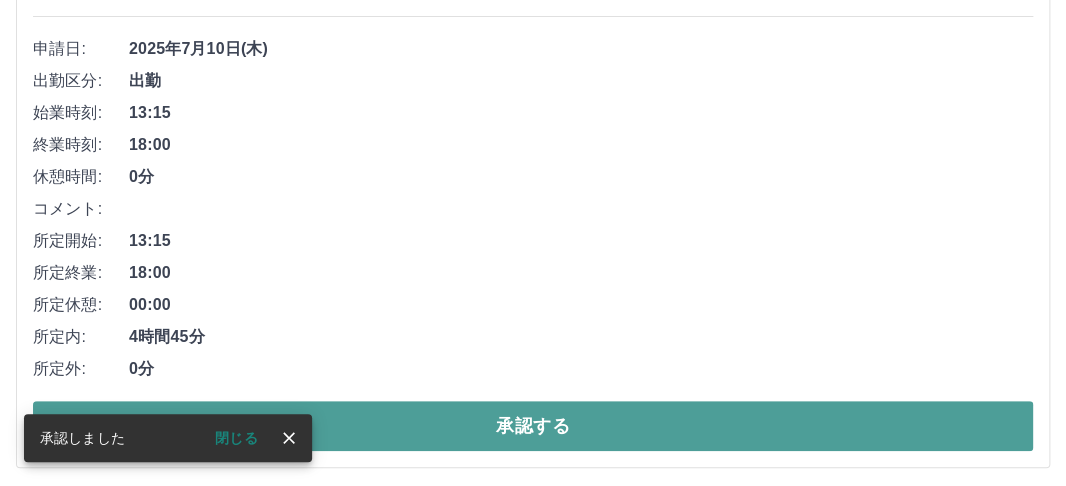 click on "承認する" at bounding box center (533, 426) 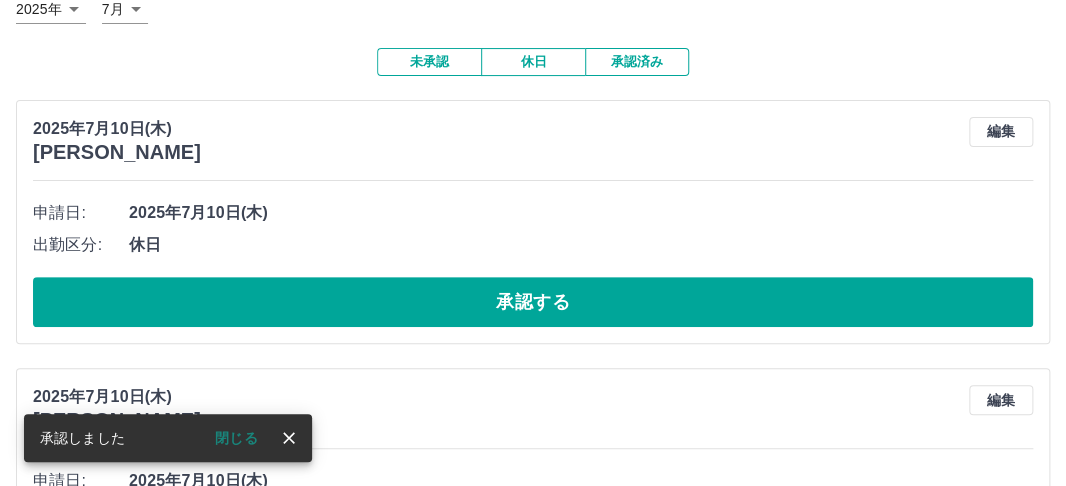 scroll, scrollTop: 100, scrollLeft: 0, axis: vertical 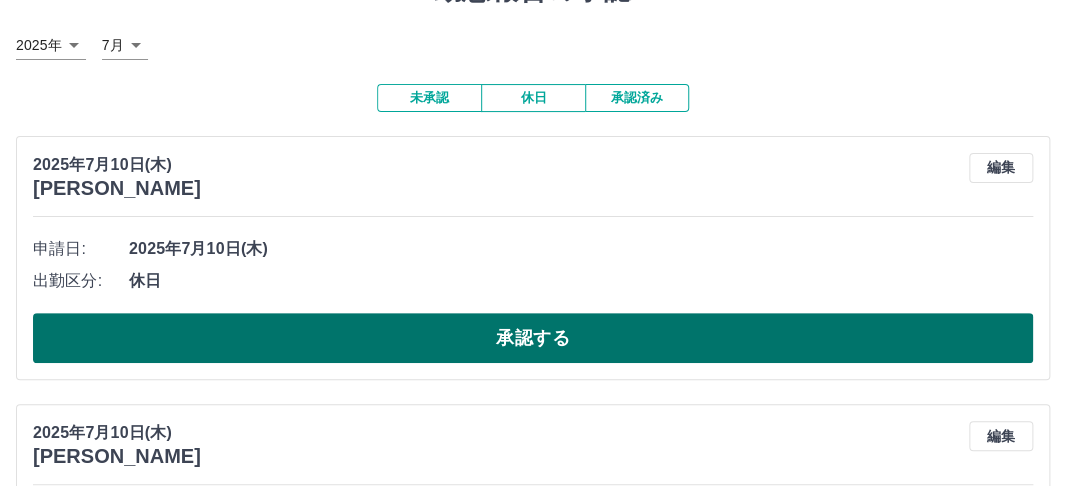 click on "承認する" at bounding box center [533, 338] 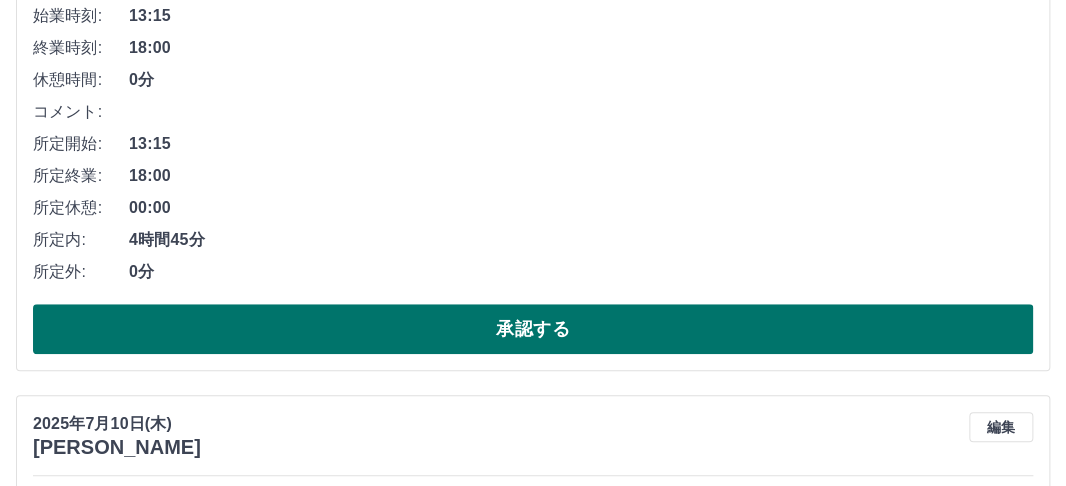 scroll, scrollTop: 400, scrollLeft: 0, axis: vertical 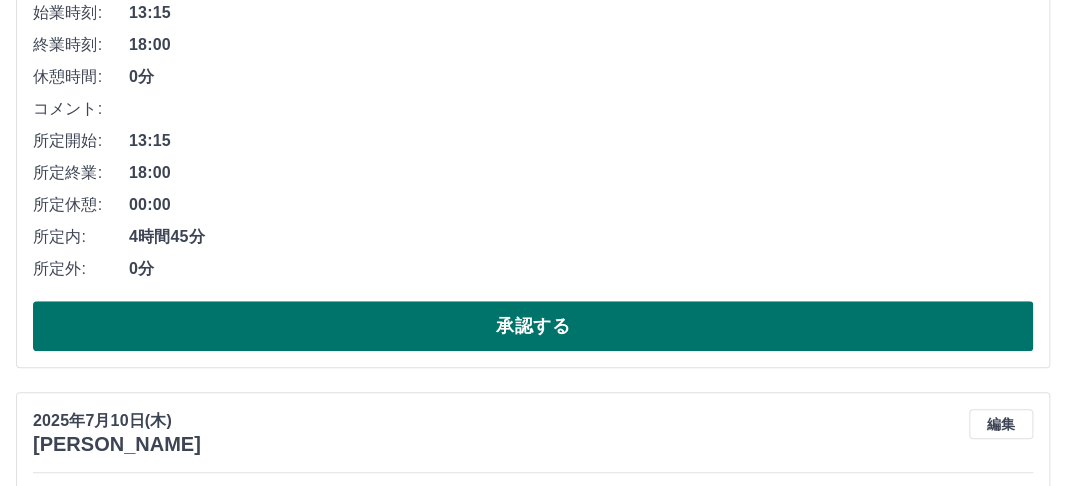 click on "承認する" at bounding box center (533, 326) 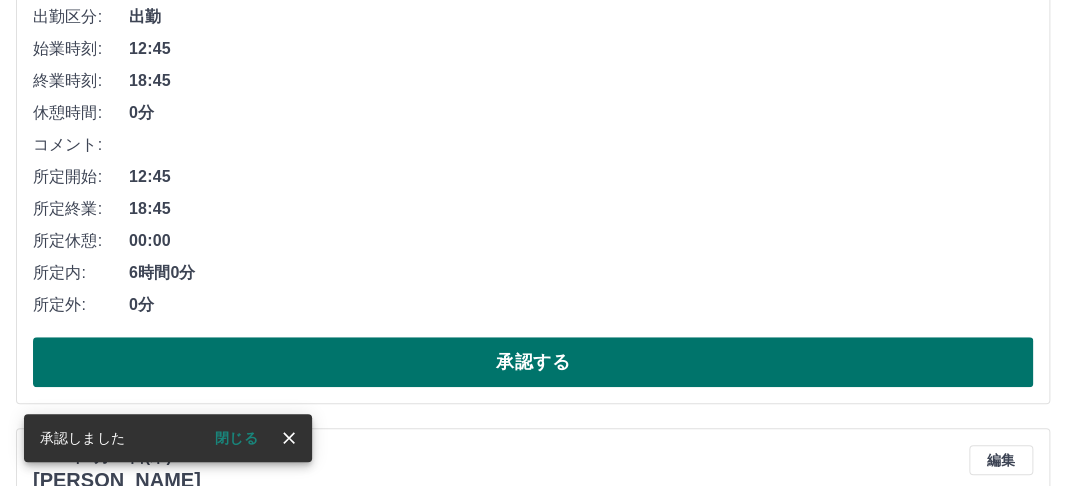 scroll, scrollTop: 400, scrollLeft: 0, axis: vertical 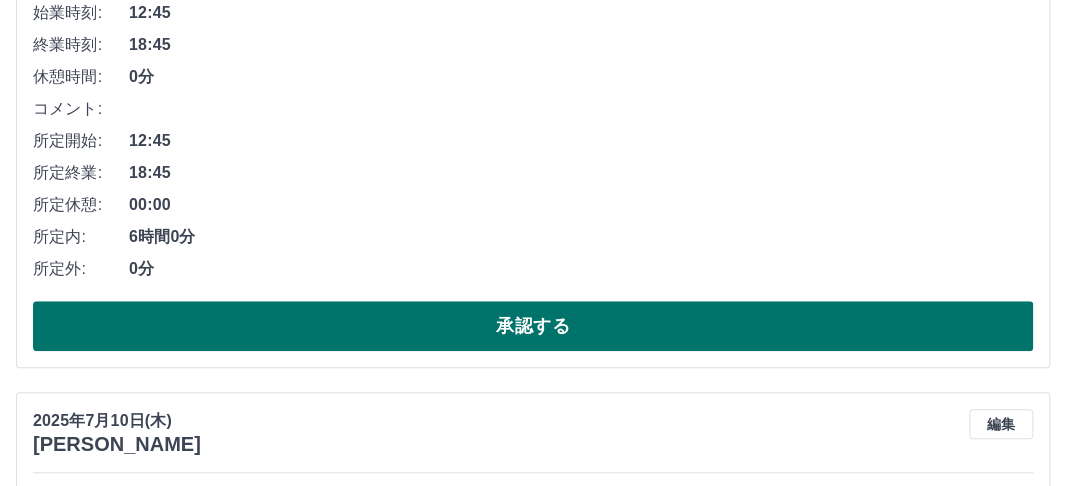 click on "承認する" at bounding box center (533, 326) 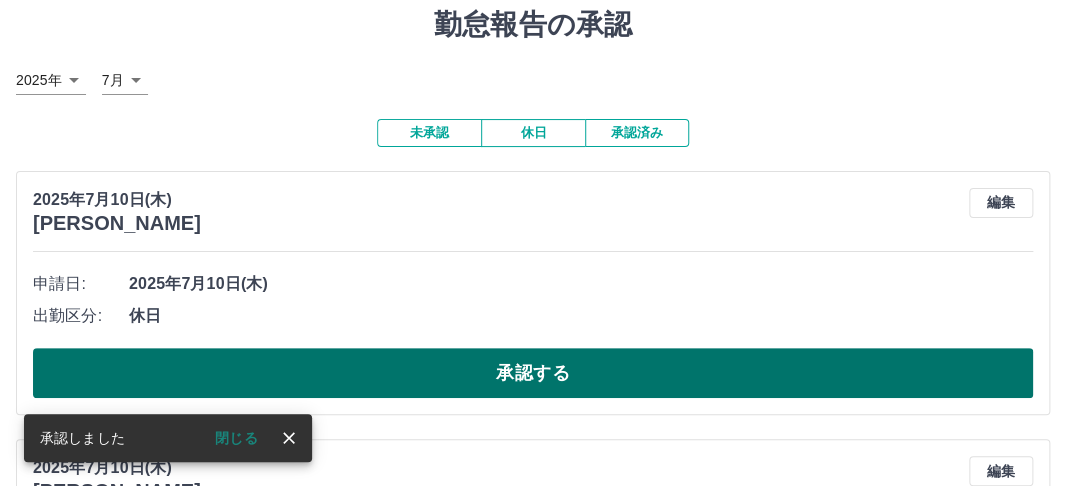 scroll, scrollTop: 100, scrollLeft: 0, axis: vertical 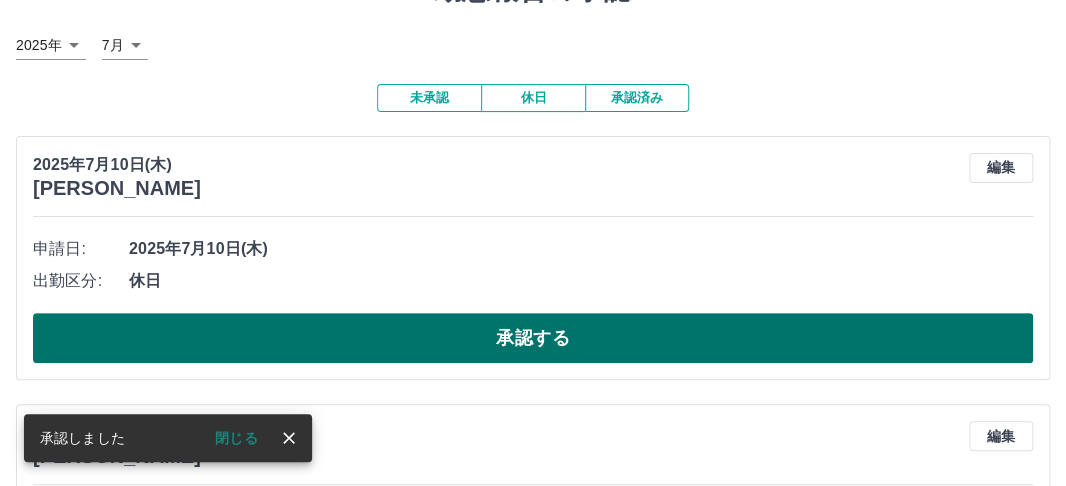 click on "承認する" at bounding box center [533, 338] 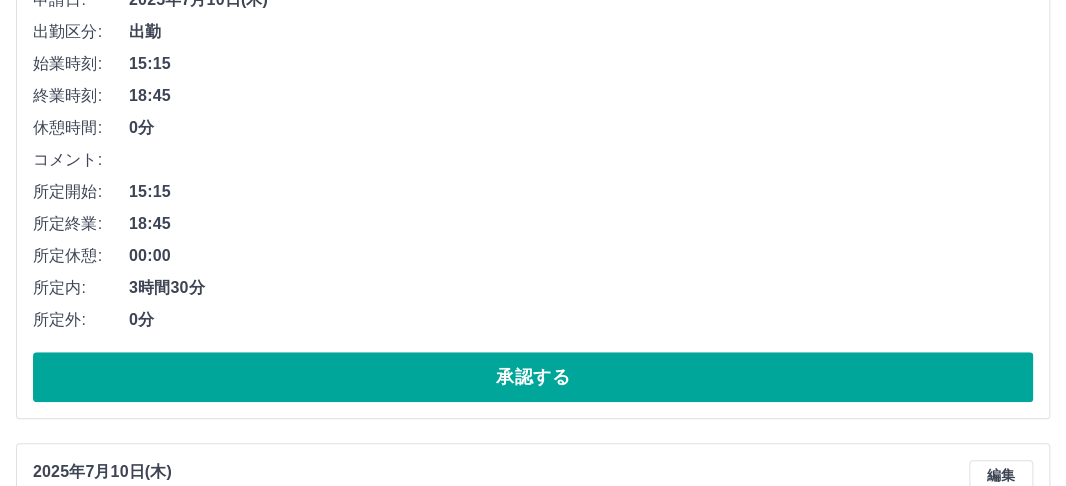 scroll, scrollTop: 400, scrollLeft: 0, axis: vertical 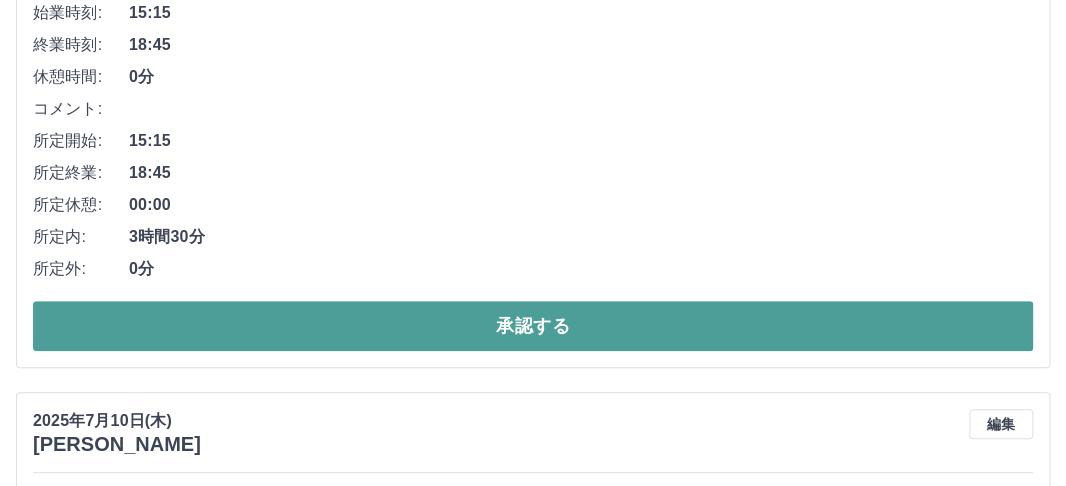 click on "承認する" at bounding box center [533, 326] 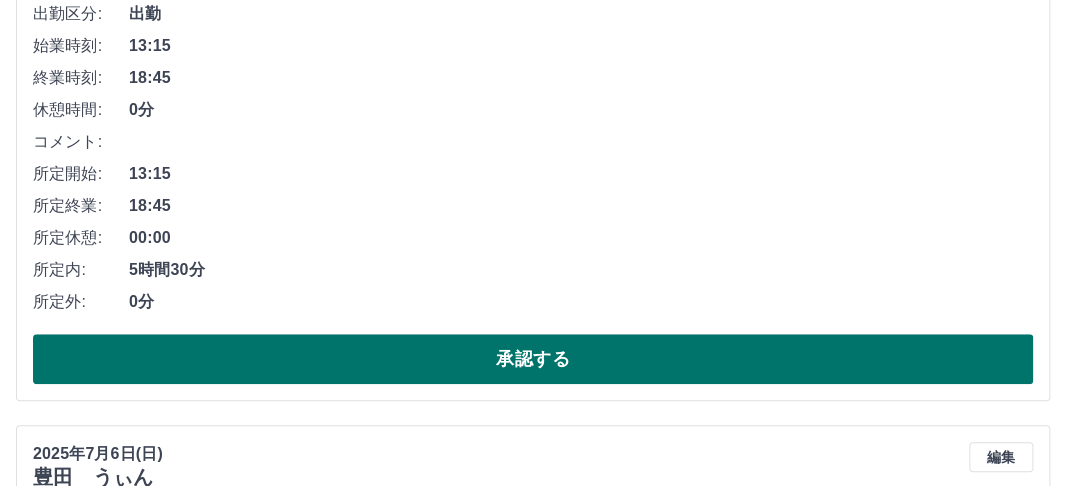 scroll, scrollTop: 400, scrollLeft: 0, axis: vertical 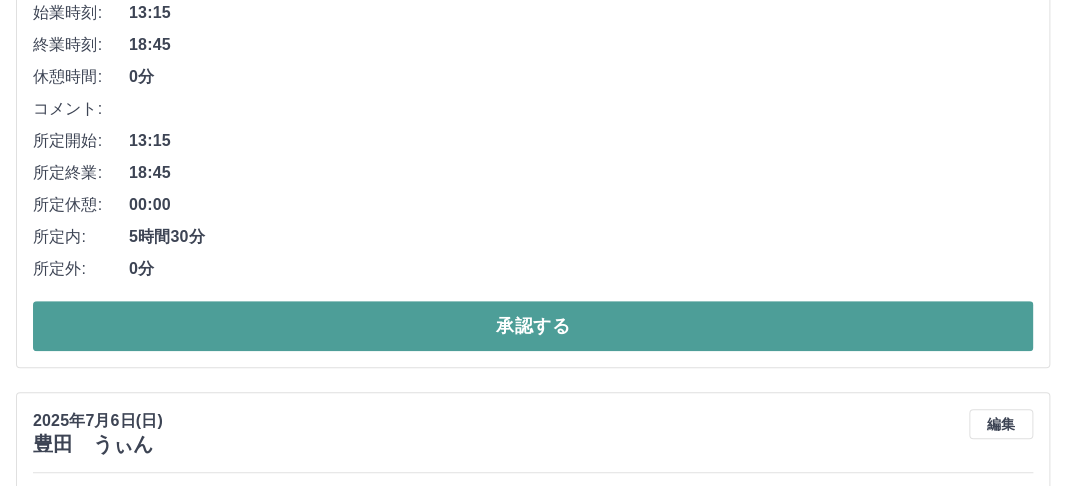 click on "承認する" at bounding box center [533, 326] 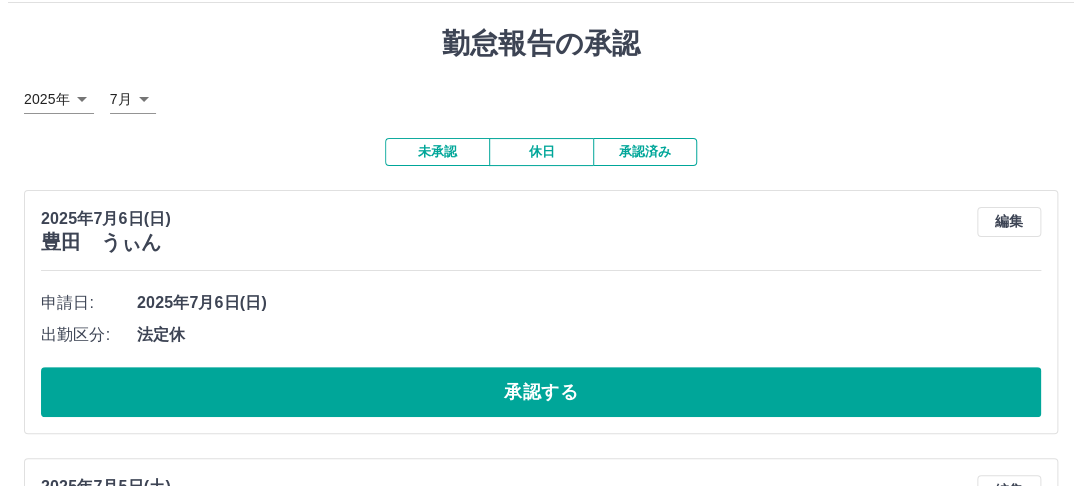 scroll, scrollTop: 0, scrollLeft: 0, axis: both 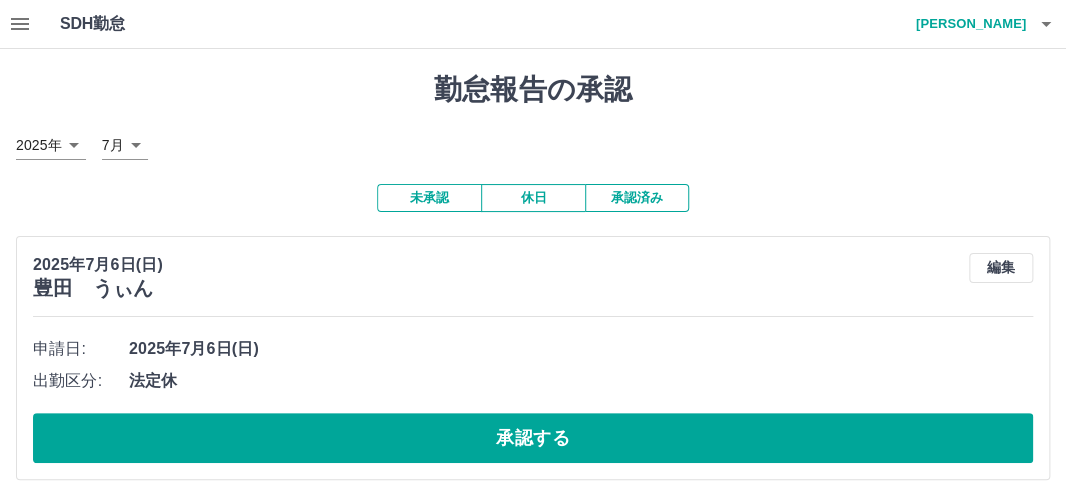 click on "川合　麻貴子" at bounding box center [966, 24] 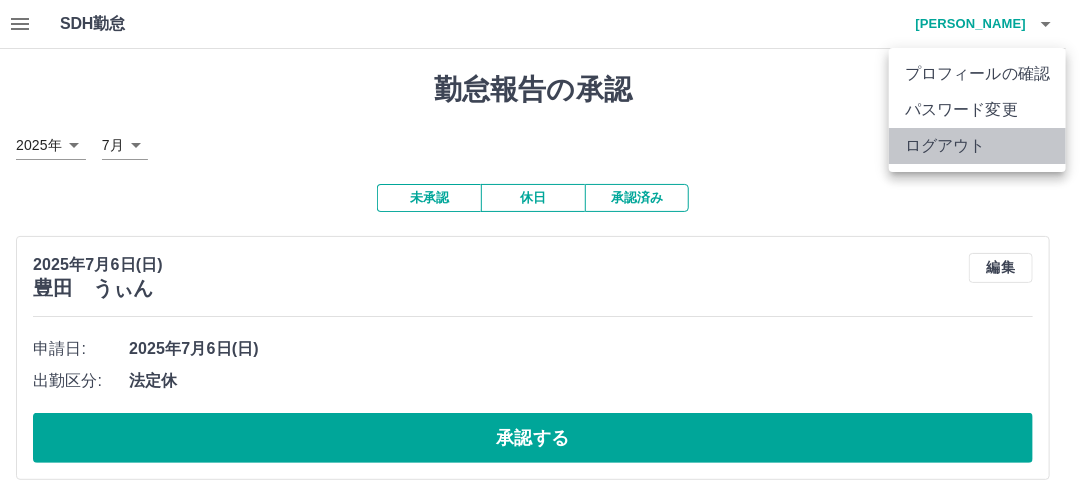 click on "ログアウト" at bounding box center (977, 146) 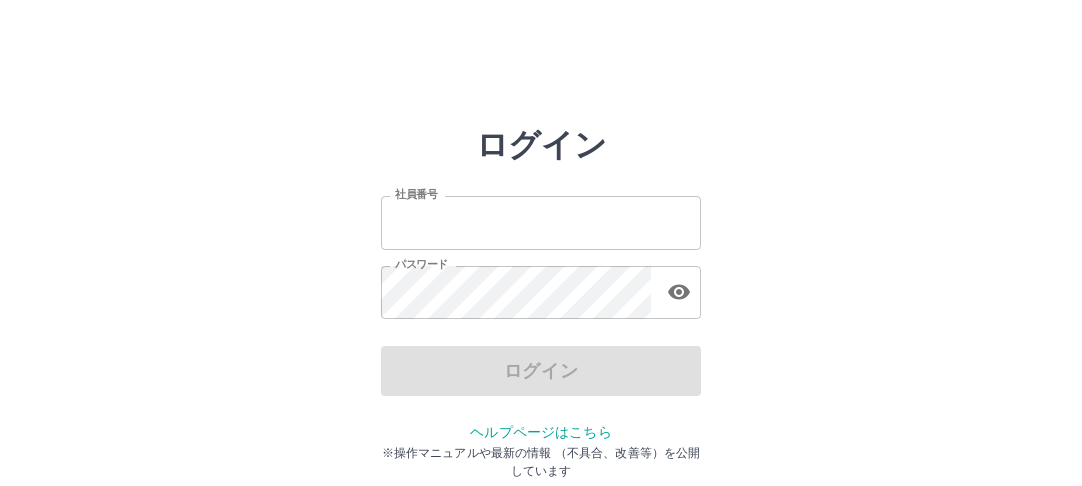 scroll, scrollTop: 0, scrollLeft: 0, axis: both 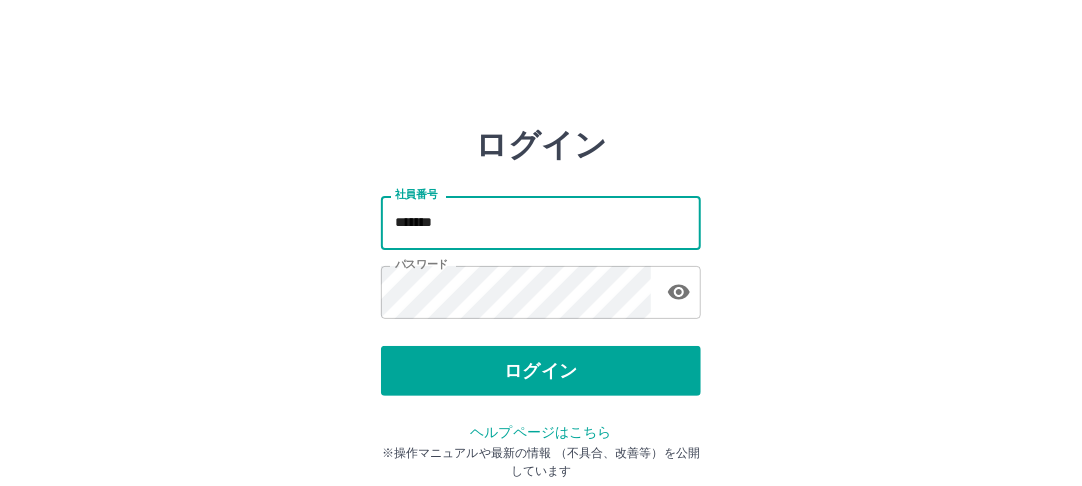click on "*******" at bounding box center [541, 222] 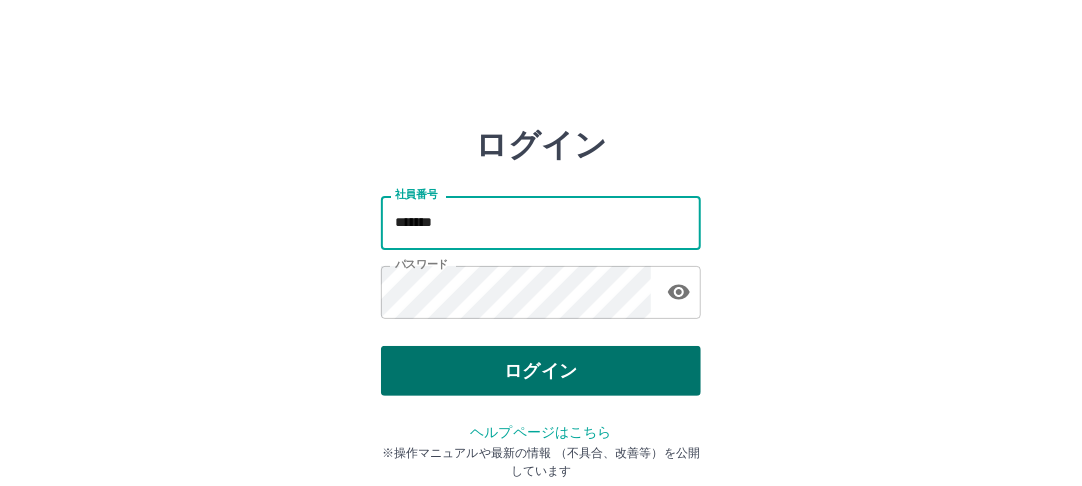 click on "ログイン" at bounding box center (541, 371) 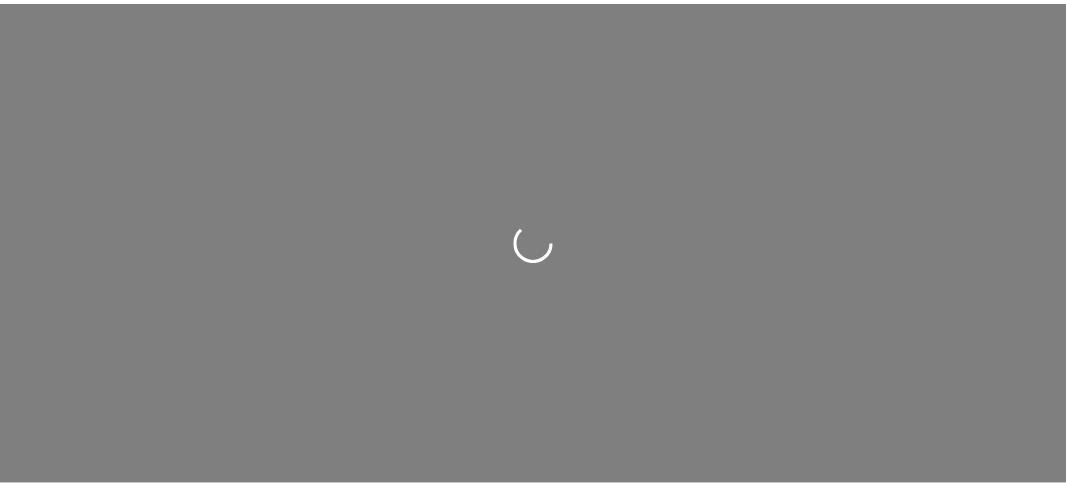 scroll, scrollTop: 0, scrollLeft: 0, axis: both 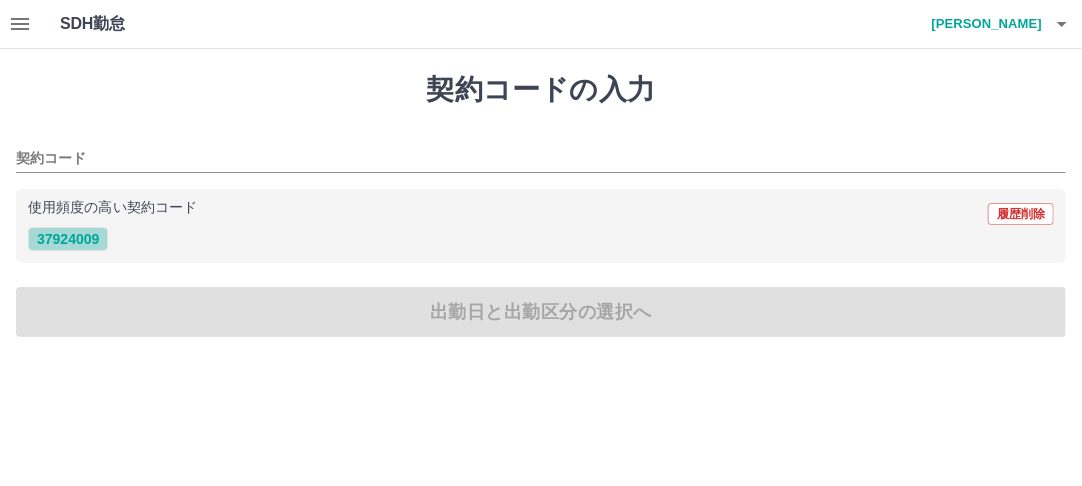 click on "37924009" at bounding box center (68, 239) 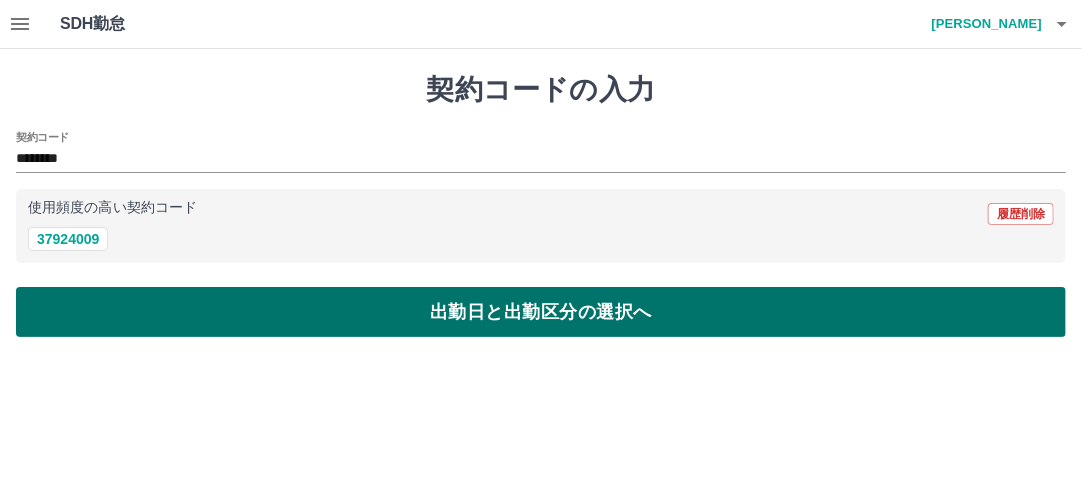 click on "出勤日と出勤区分の選択へ" at bounding box center (541, 312) 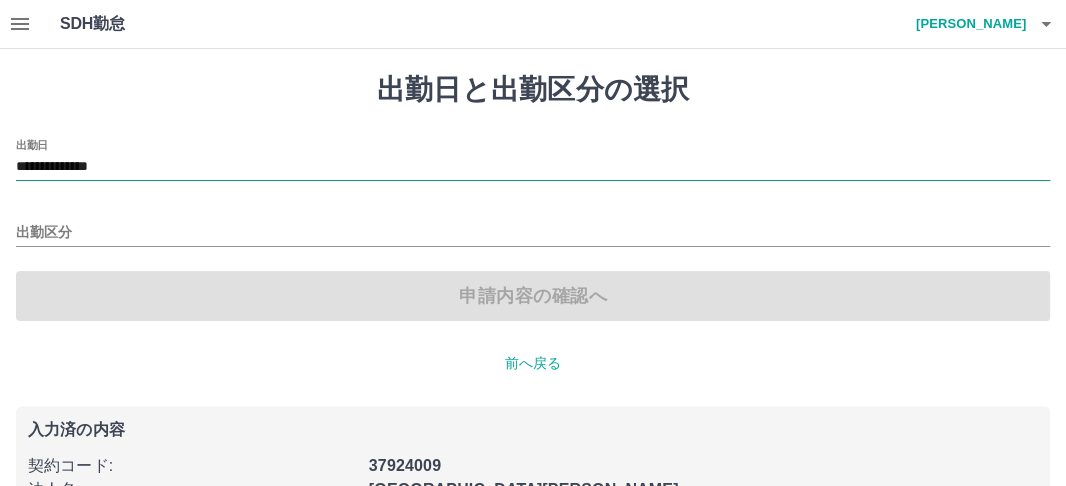 click on "**********" at bounding box center [533, 167] 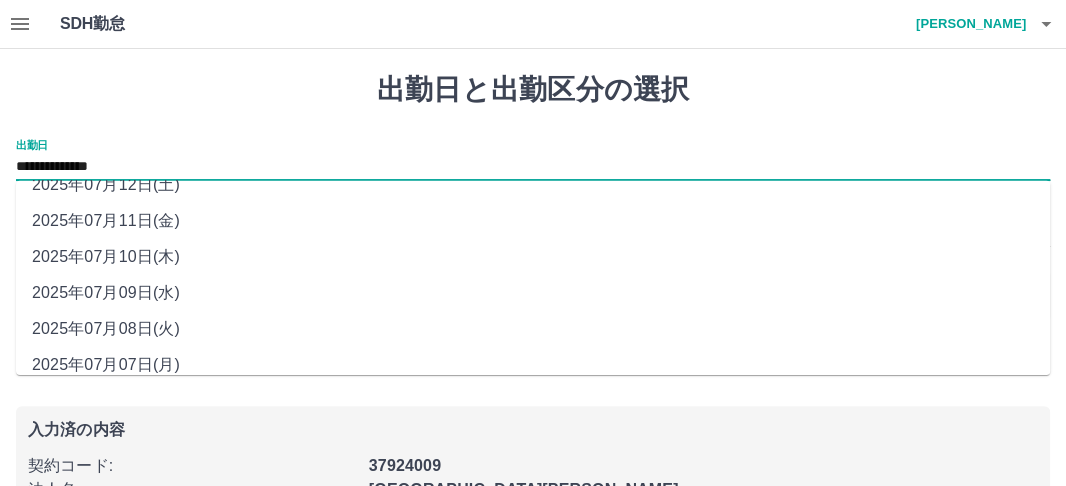 scroll, scrollTop: 145, scrollLeft: 0, axis: vertical 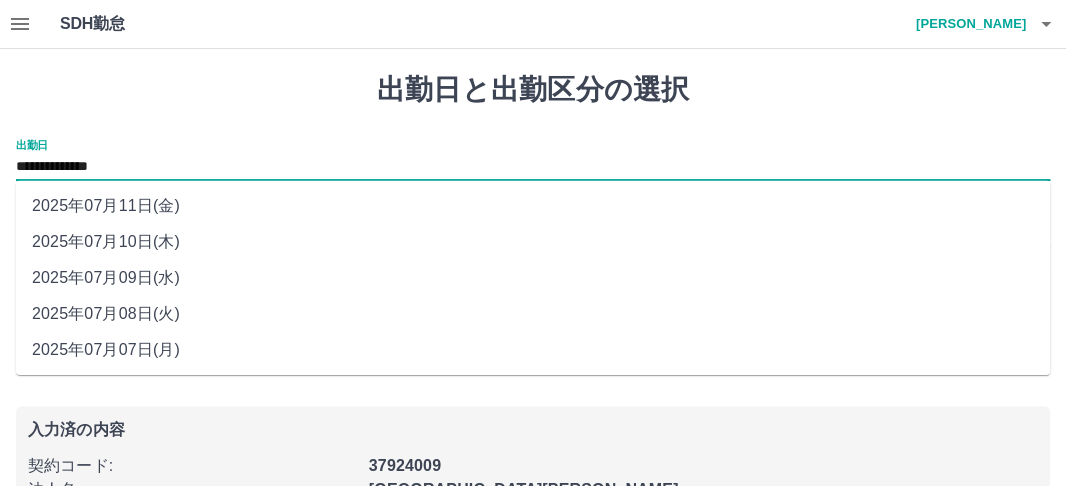 click on "2025年07月09日(水)" at bounding box center [533, 278] 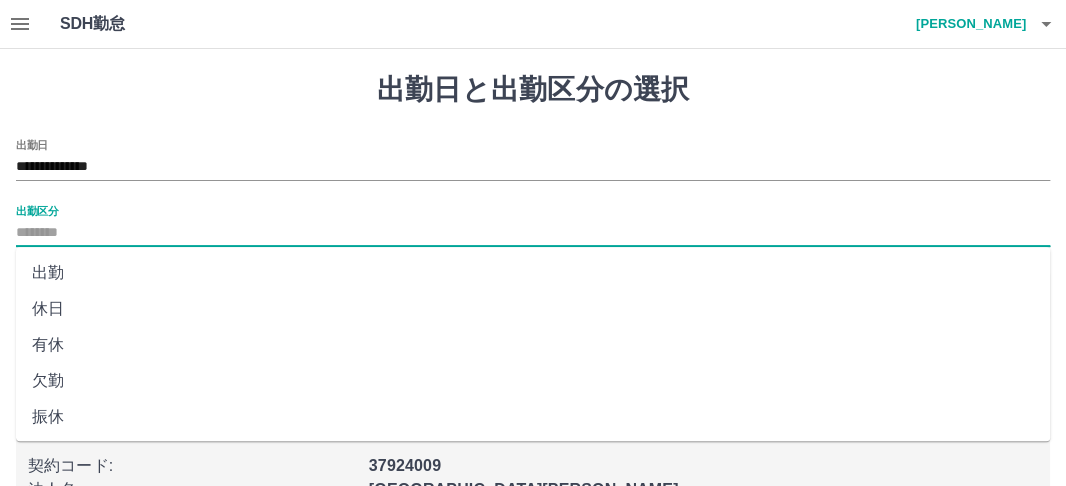 click on "出勤区分" at bounding box center [533, 233] 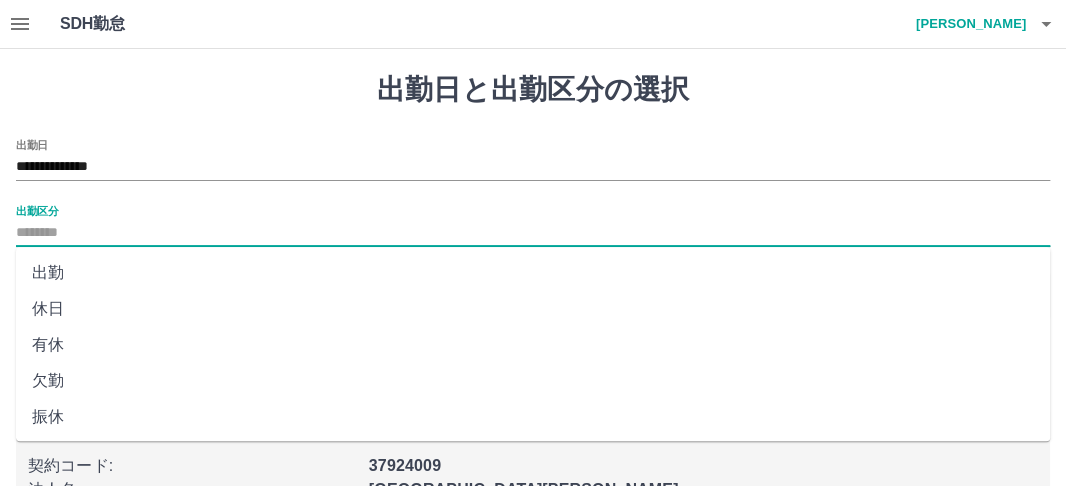 click on "出勤" at bounding box center [533, 273] 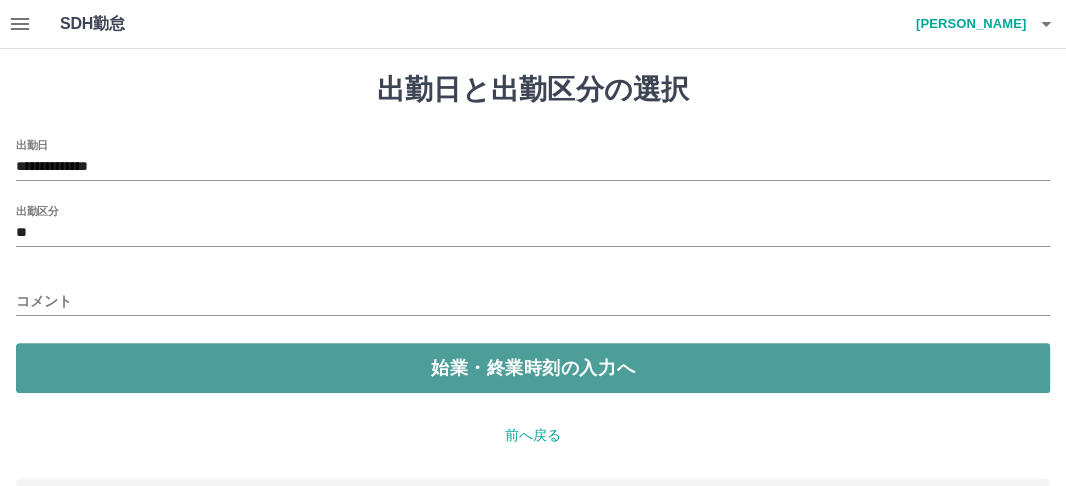 click on "始業・終業時刻の入力へ" at bounding box center [533, 368] 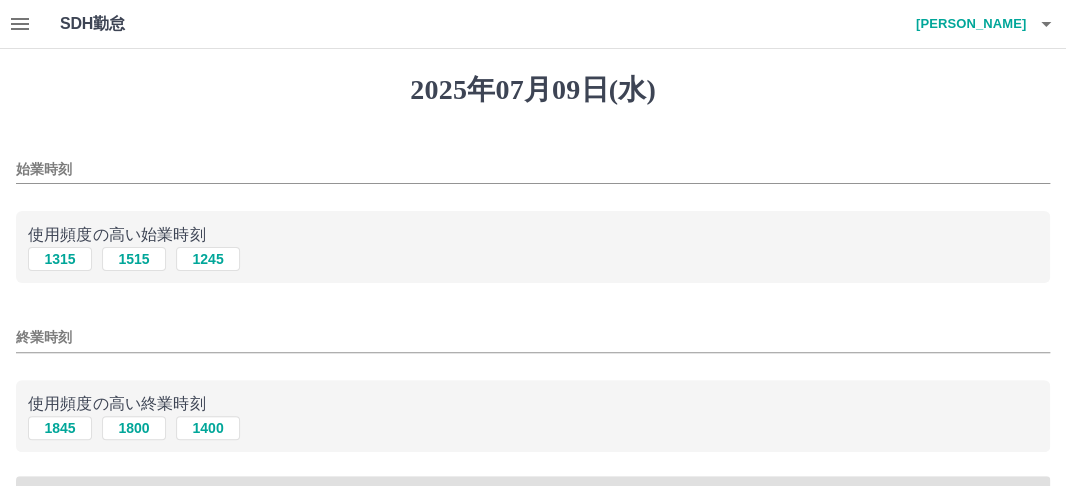 click on "始業時刻" at bounding box center [533, 169] 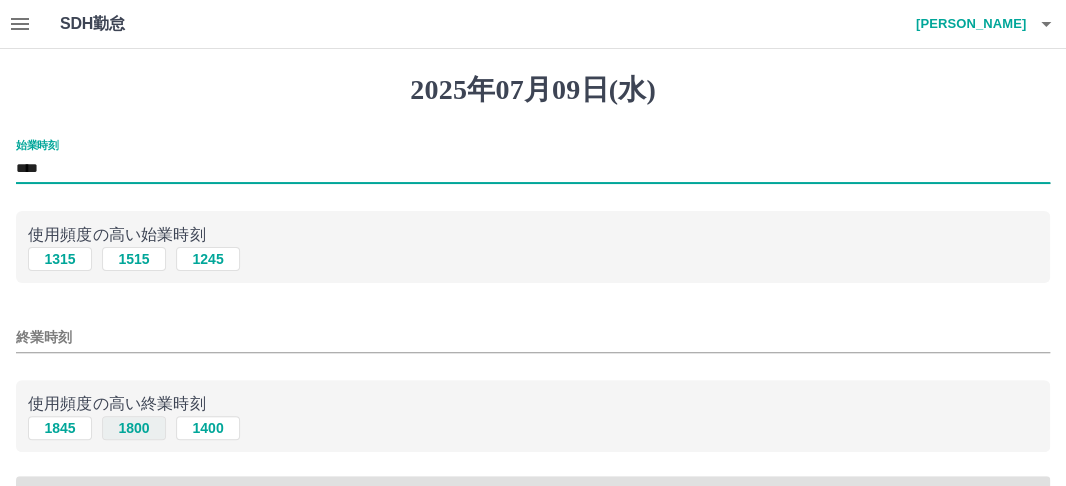 type on "****" 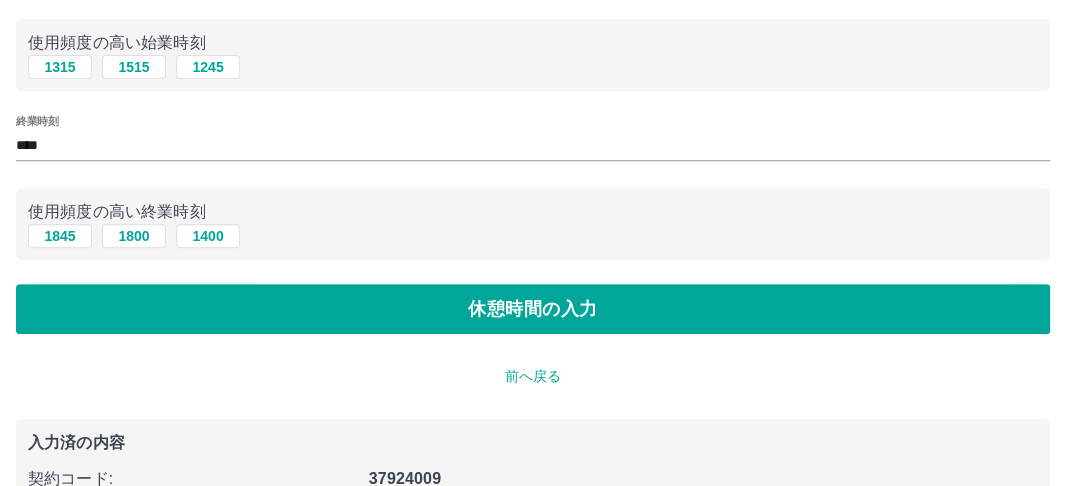 scroll, scrollTop: 200, scrollLeft: 0, axis: vertical 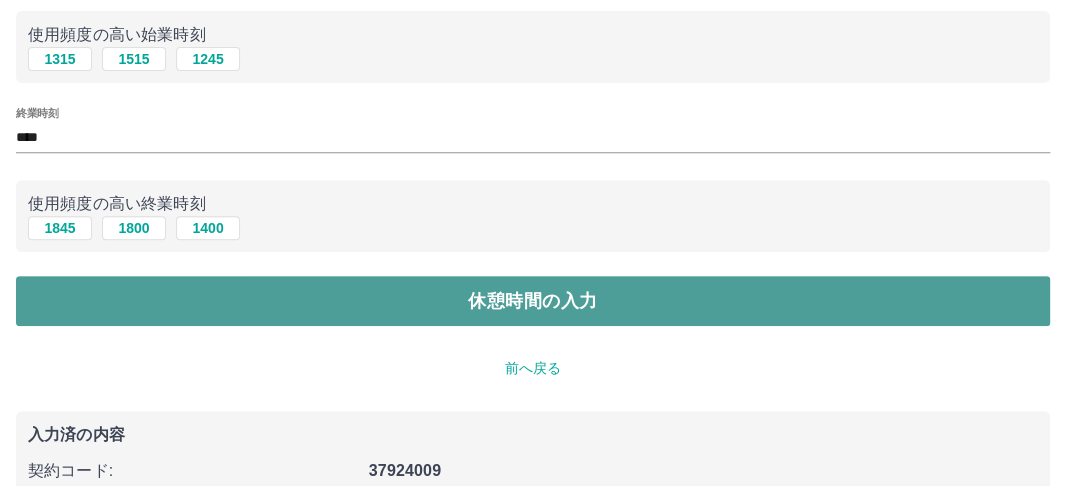 click on "休憩時間の入力" at bounding box center [533, 301] 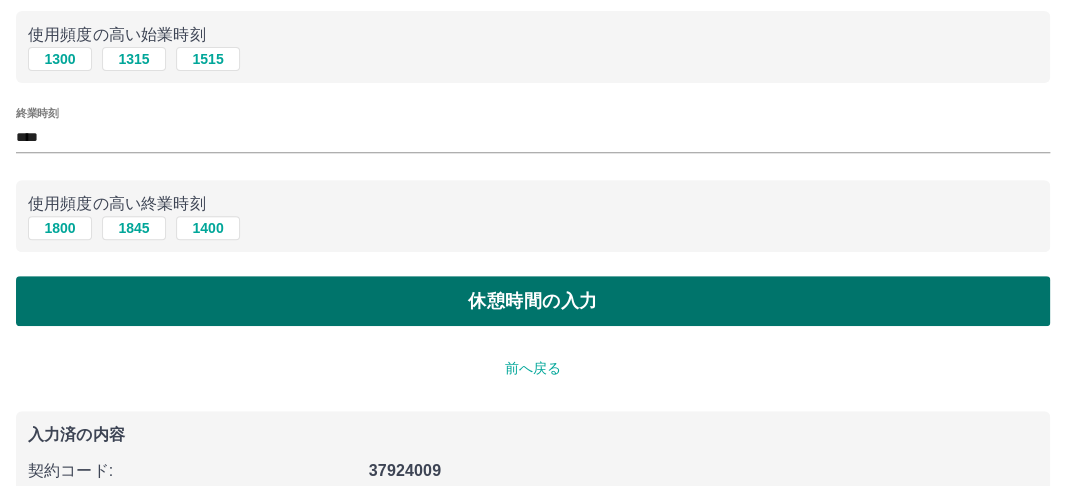 scroll, scrollTop: 0, scrollLeft: 0, axis: both 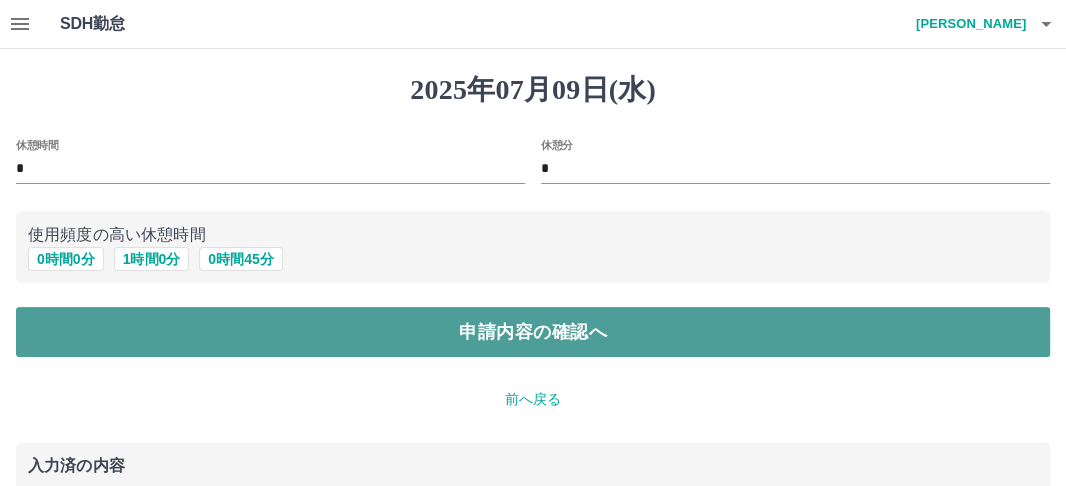 click on "申請内容の確認へ" at bounding box center [533, 332] 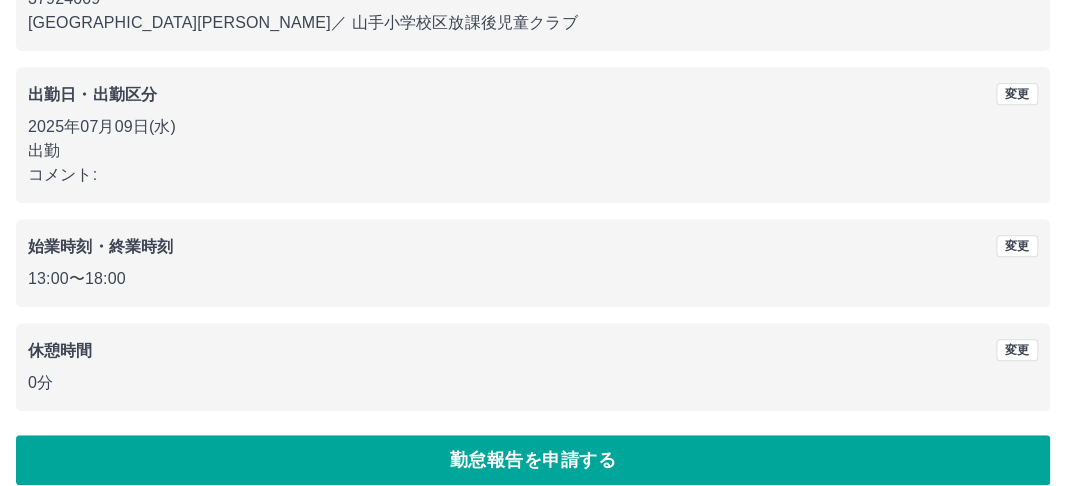 scroll, scrollTop: 263, scrollLeft: 0, axis: vertical 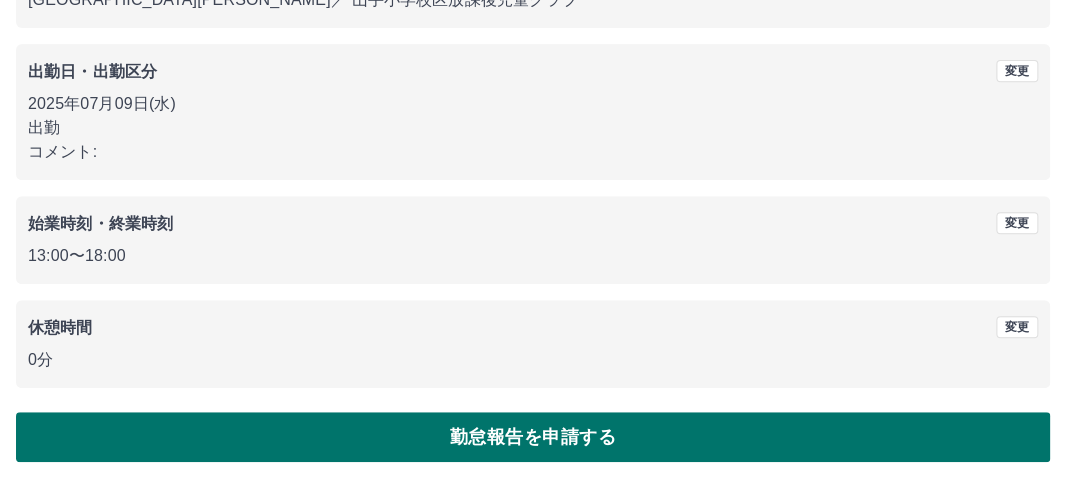 click on "勤怠報告を申請する" at bounding box center [533, 437] 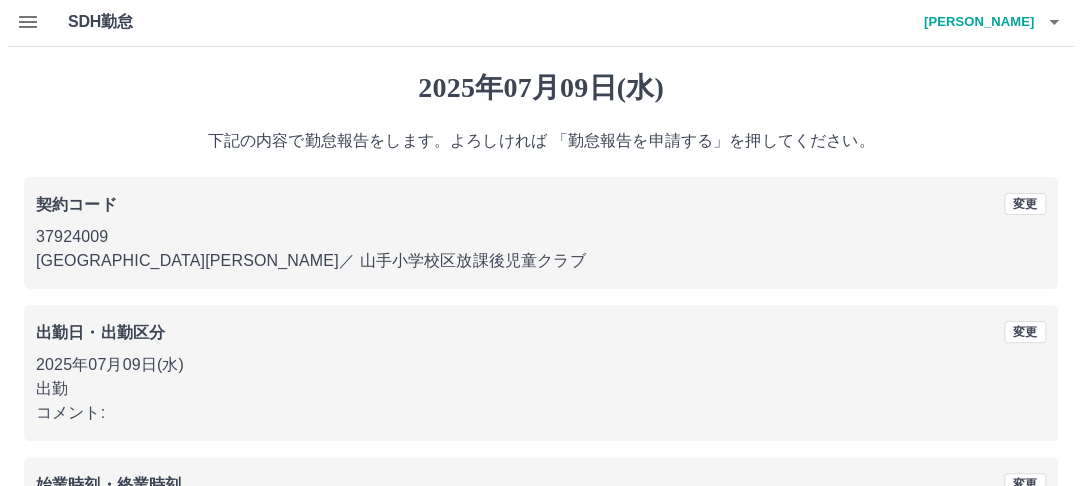 scroll, scrollTop: 0, scrollLeft: 0, axis: both 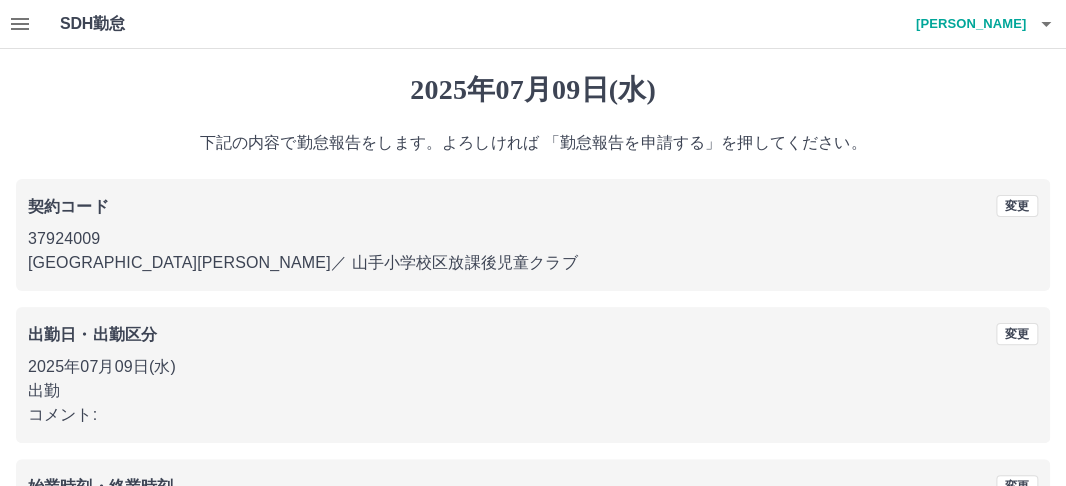 click on "[PERSON_NAME]" at bounding box center (966, 24) 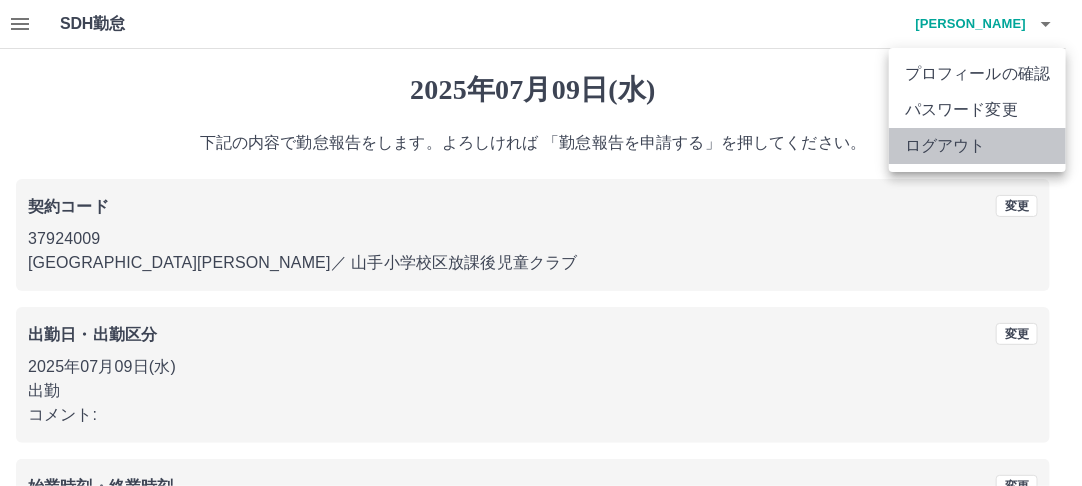 click on "ログアウト" at bounding box center [977, 146] 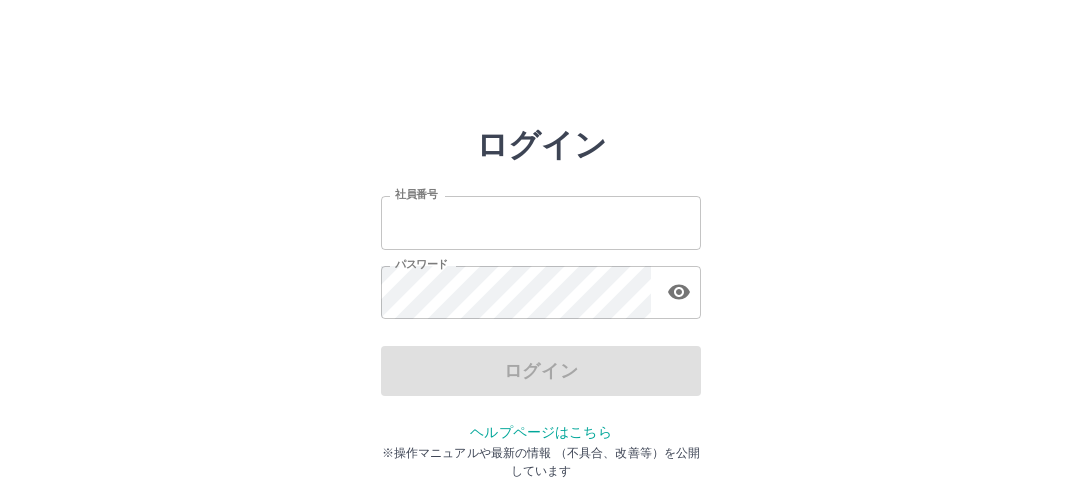scroll, scrollTop: 0, scrollLeft: 0, axis: both 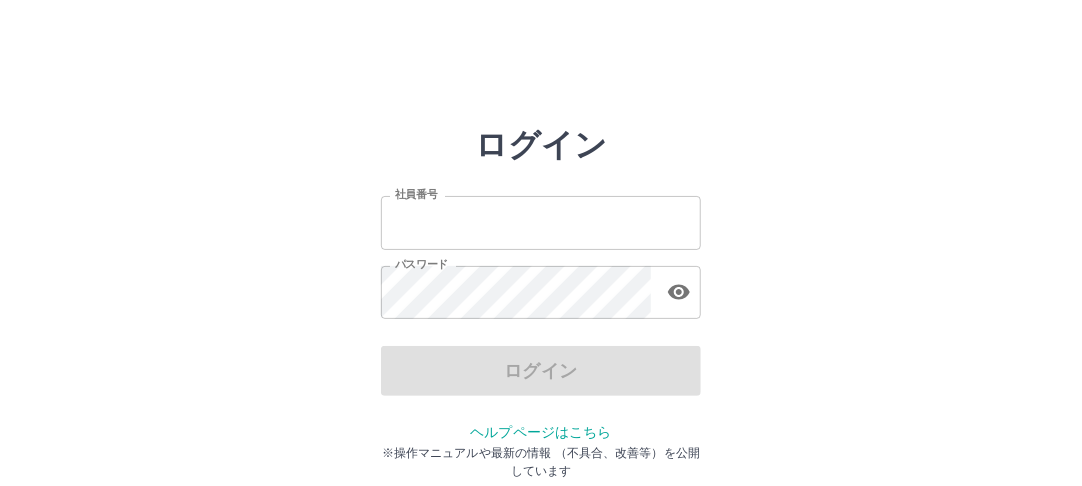 type on "*******" 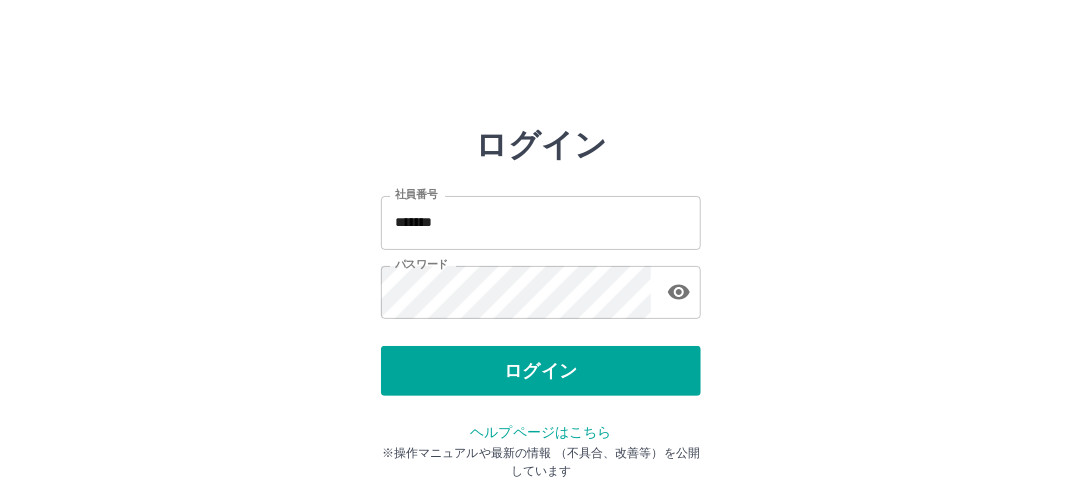 click on "ログイン" at bounding box center (541, 371) 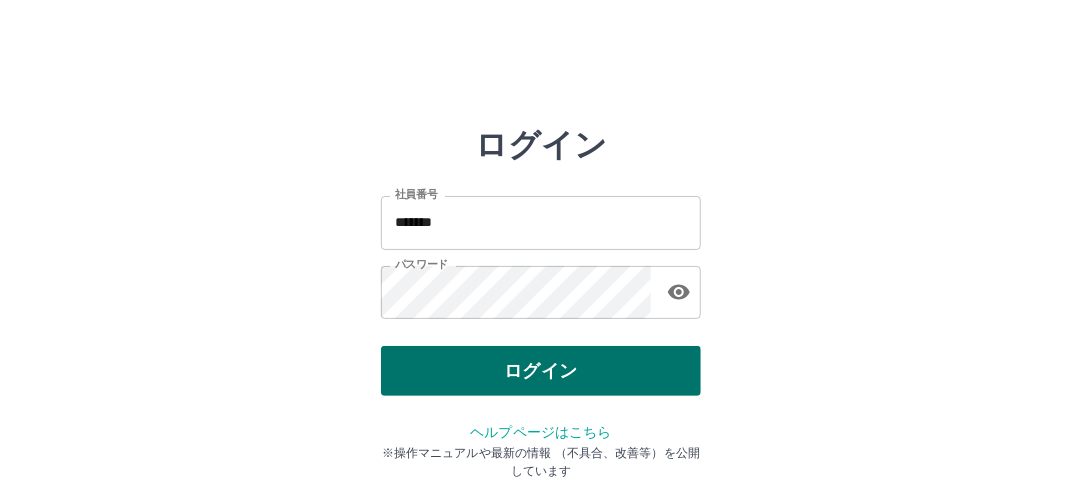 click on "ログイン" at bounding box center (541, 371) 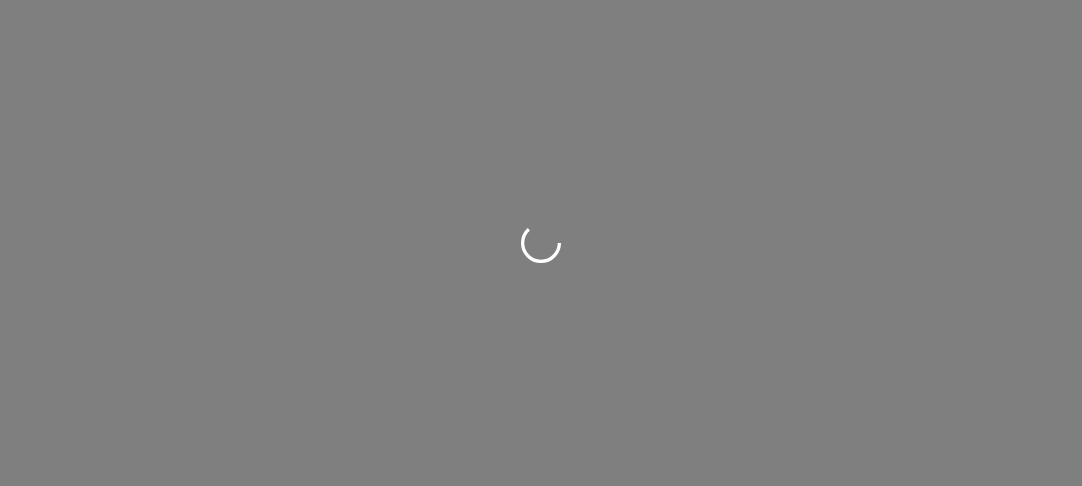 scroll, scrollTop: 0, scrollLeft: 0, axis: both 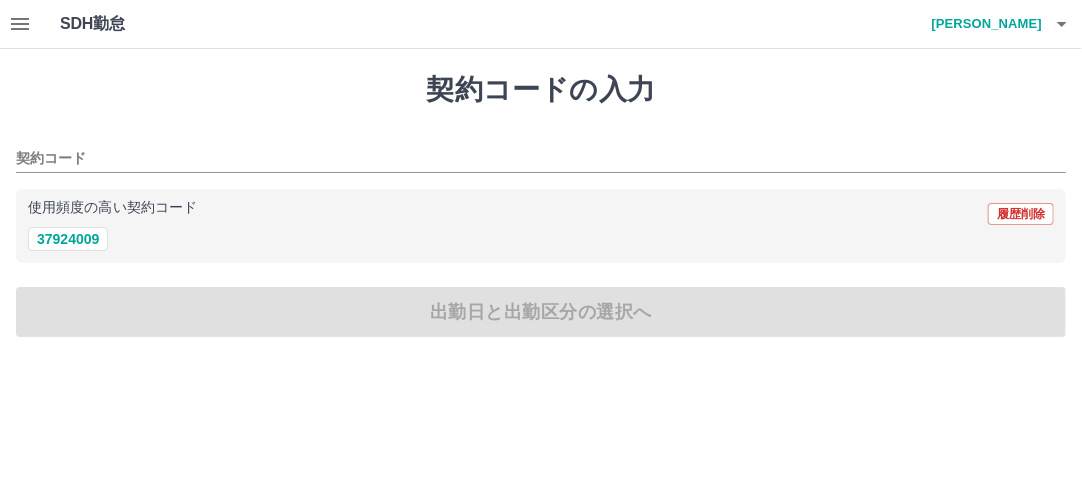 click on "[PERSON_NAME]" at bounding box center [982, 24] 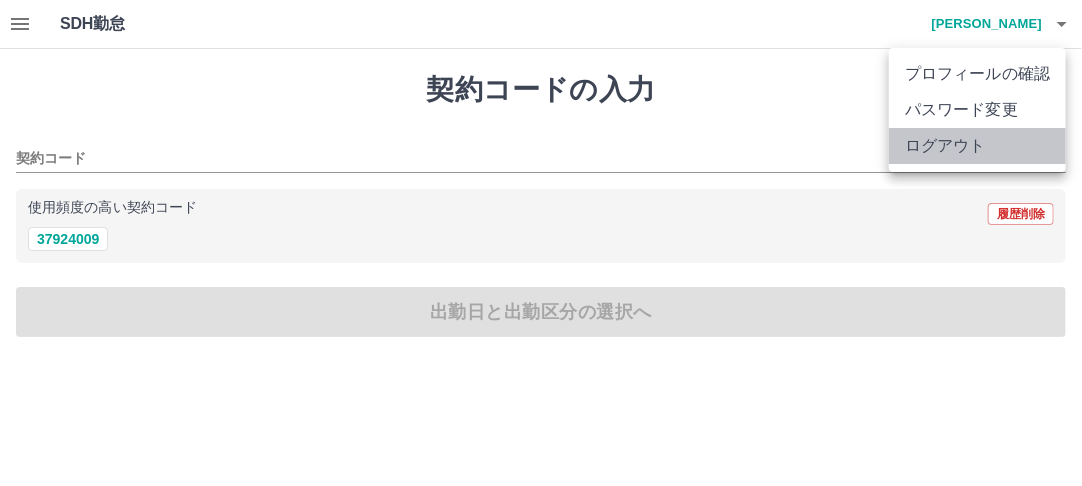 click on "ログアウト" at bounding box center [977, 146] 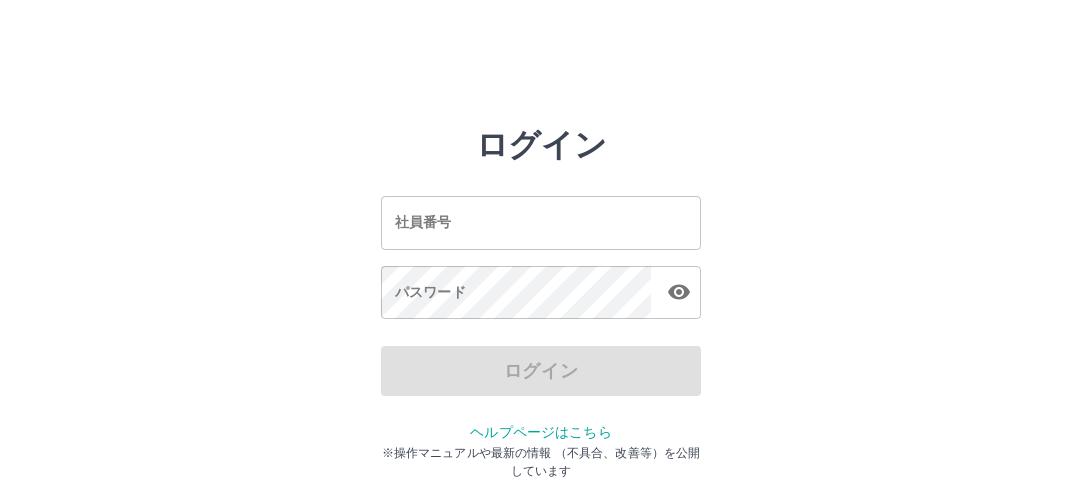 scroll, scrollTop: 0, scrollLeft: 0, axis: both 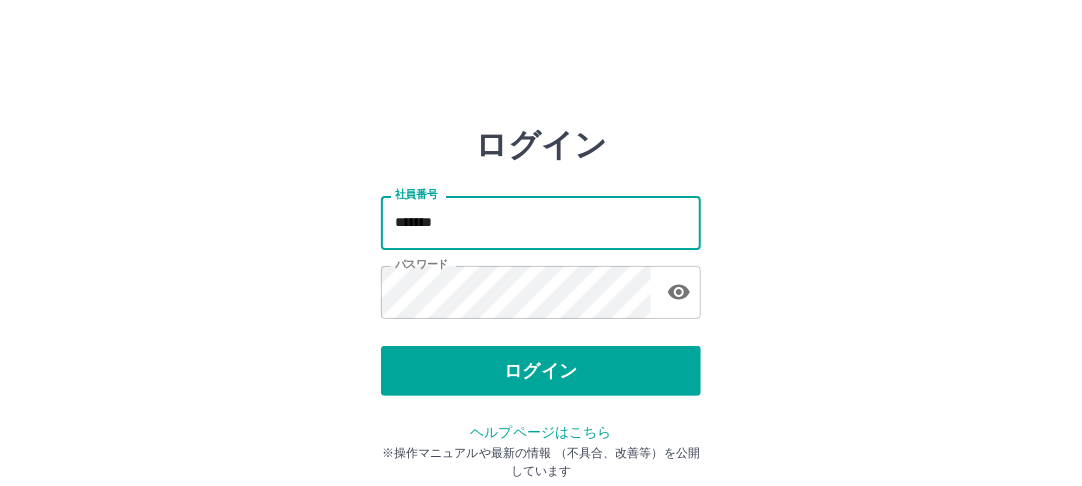 click on "*******" at bounding box center [541, 222] 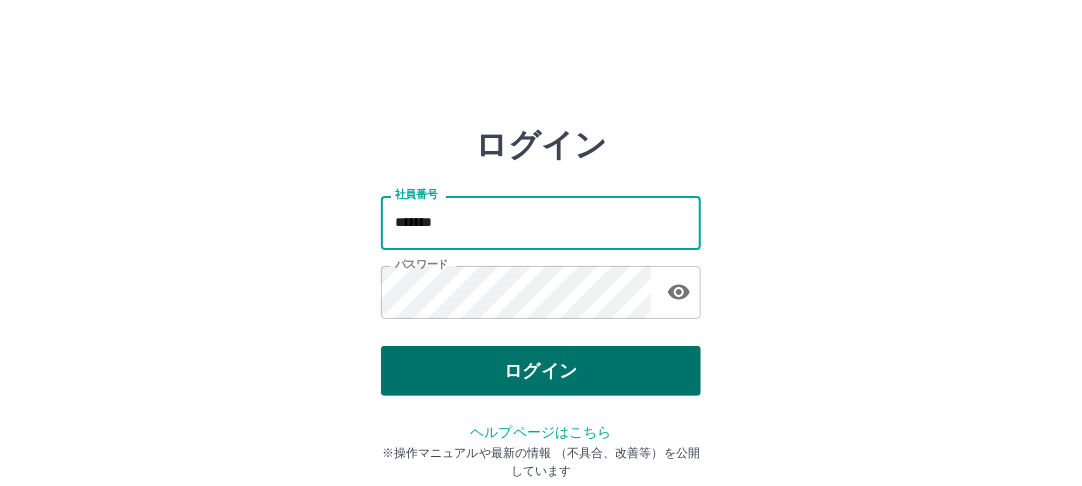 click on "ログイン" at bounding box center [541, 371] 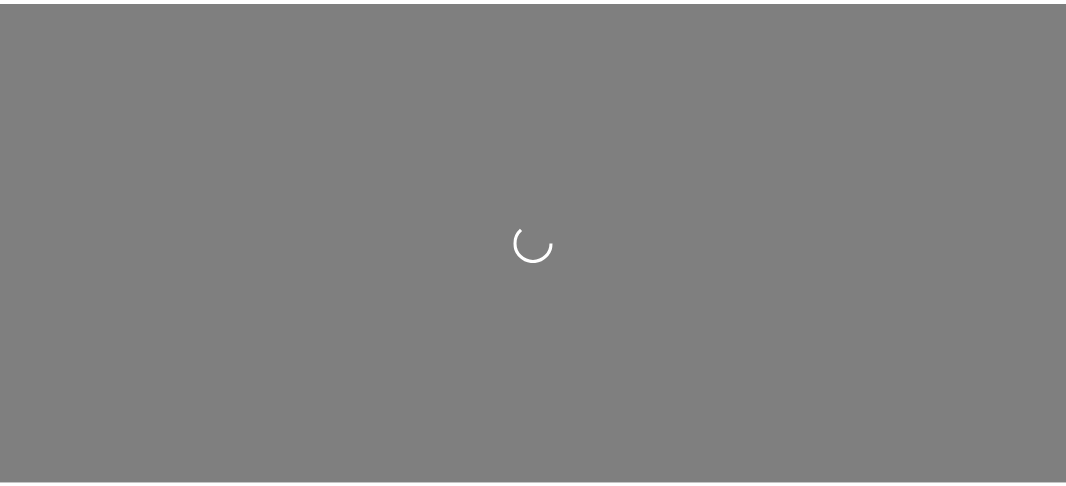 scroll, scrollTop: 0, scrollLeft: 0, axis: both 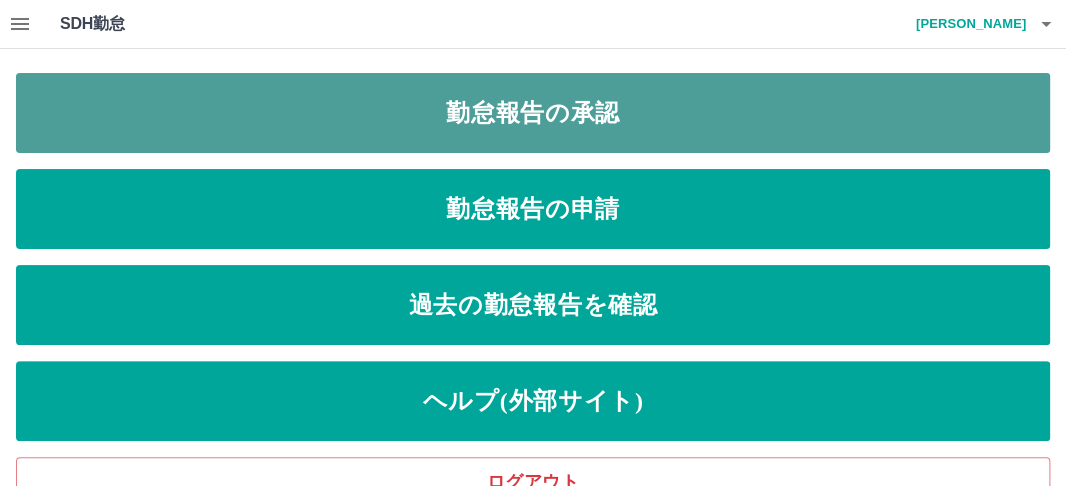 click on "勤怠報告の承認" at bounding box center [533, 113] 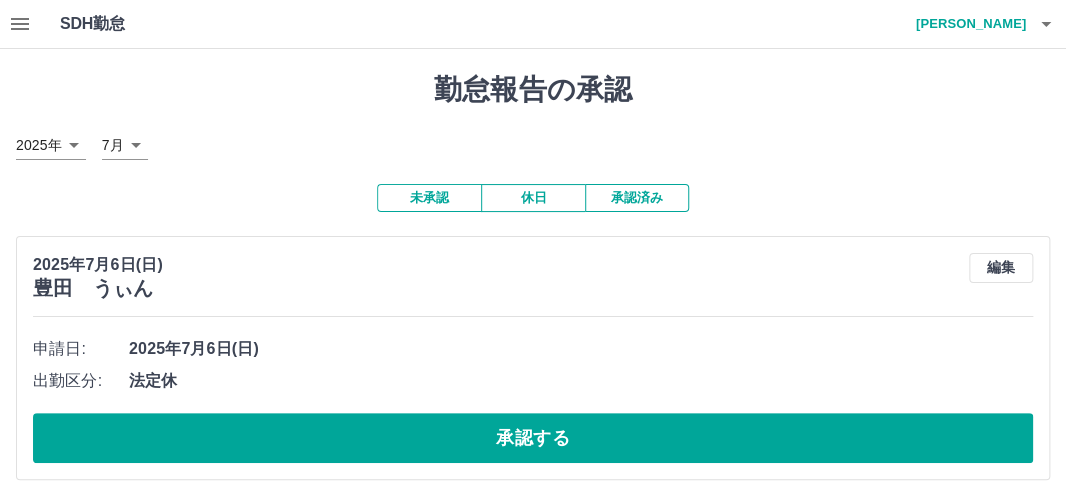 click on "未承認" at bounding box center [429, 198] 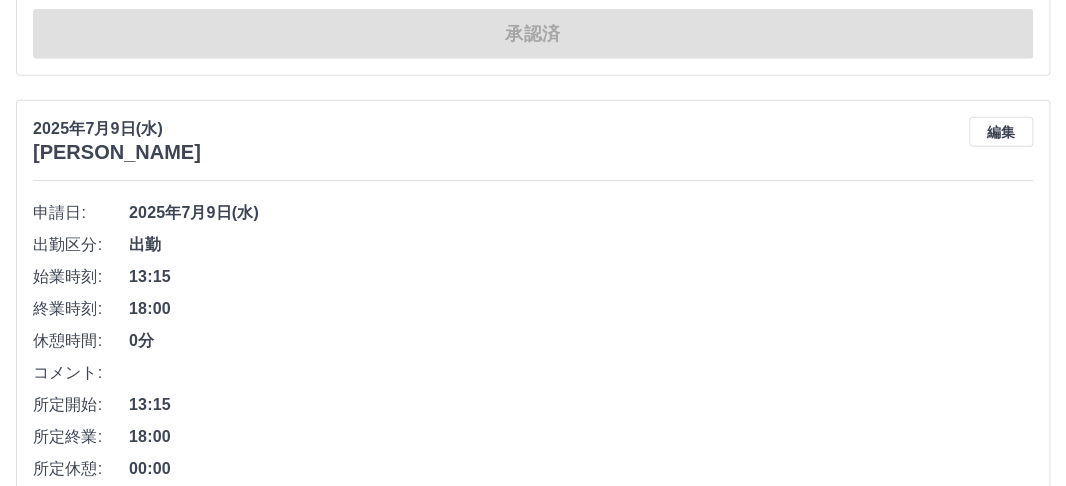 scroll, scrollTop: 4800, scrollLeft: 0, axis: vertical 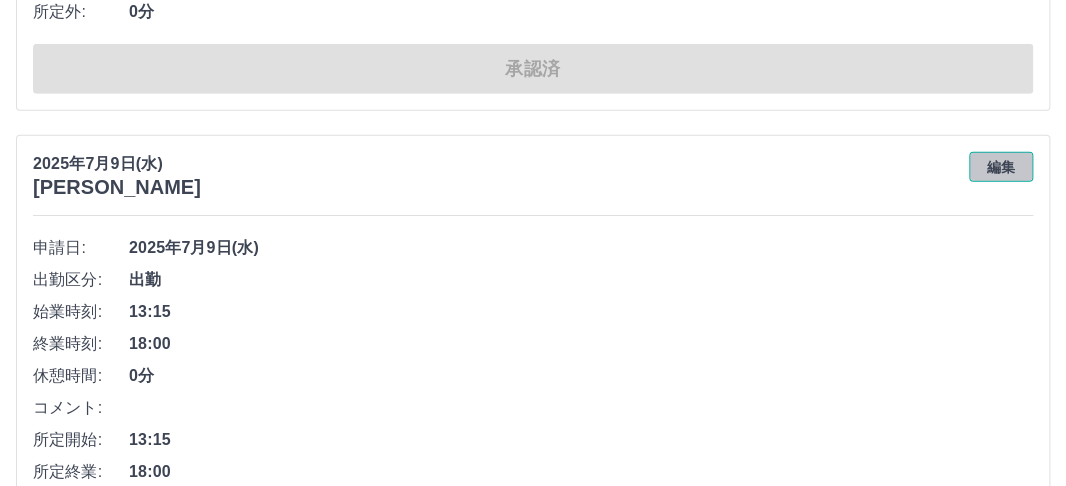 click on "編集" at bounding box center (1001, 167) 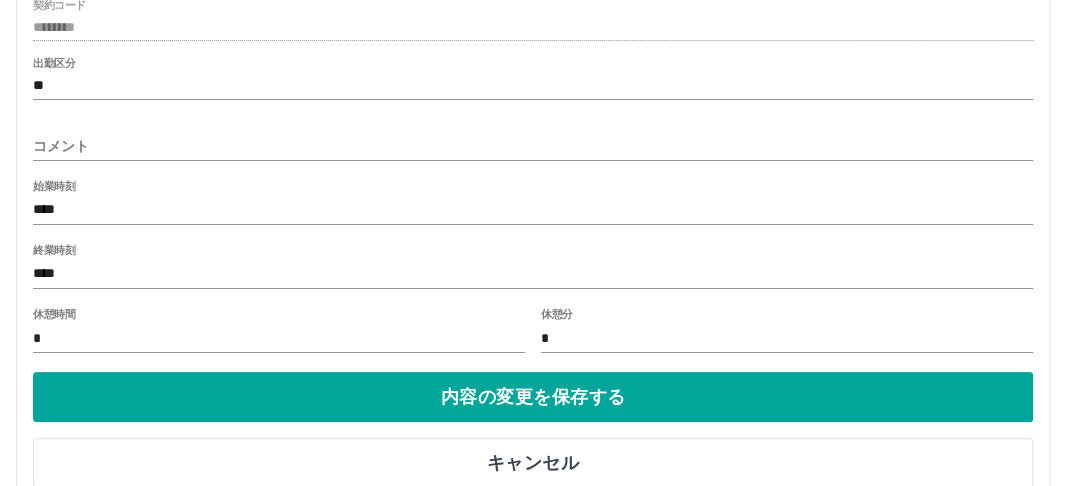 scroll, scrollTop: 5300, scrollLeft: 0, axis: vertical 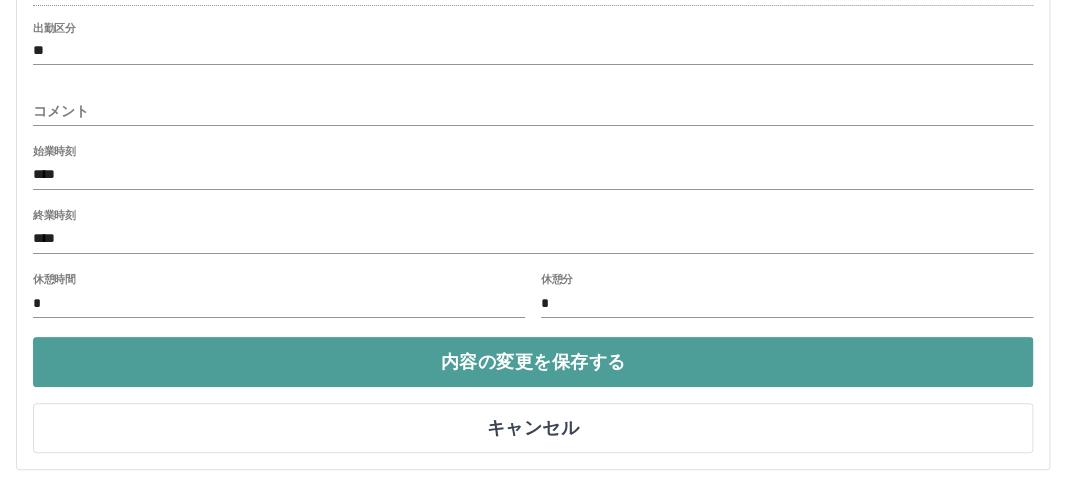 click on "内容の変更を保存する" at bounding box center (533, 362) 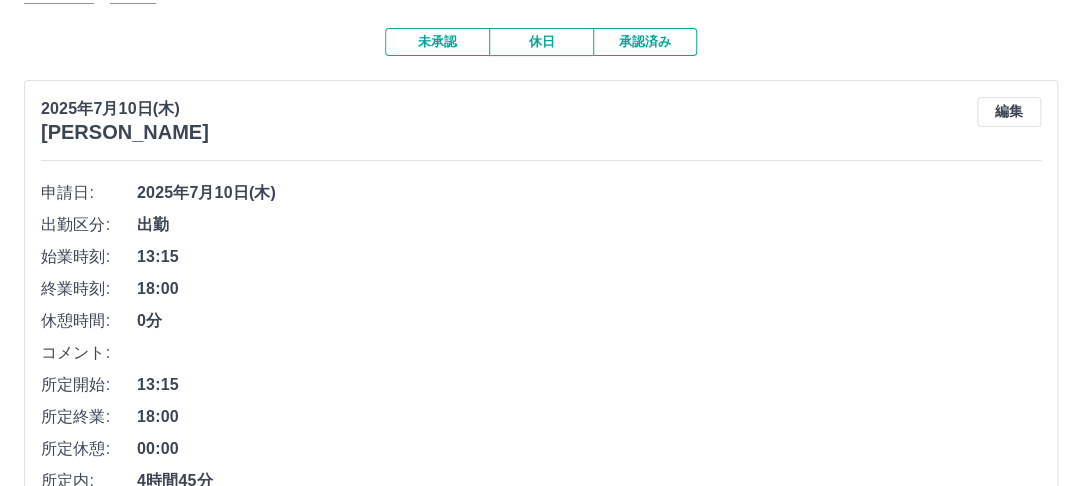 scroll, scrollTop: 0, scrollLeft: 0, axis: both 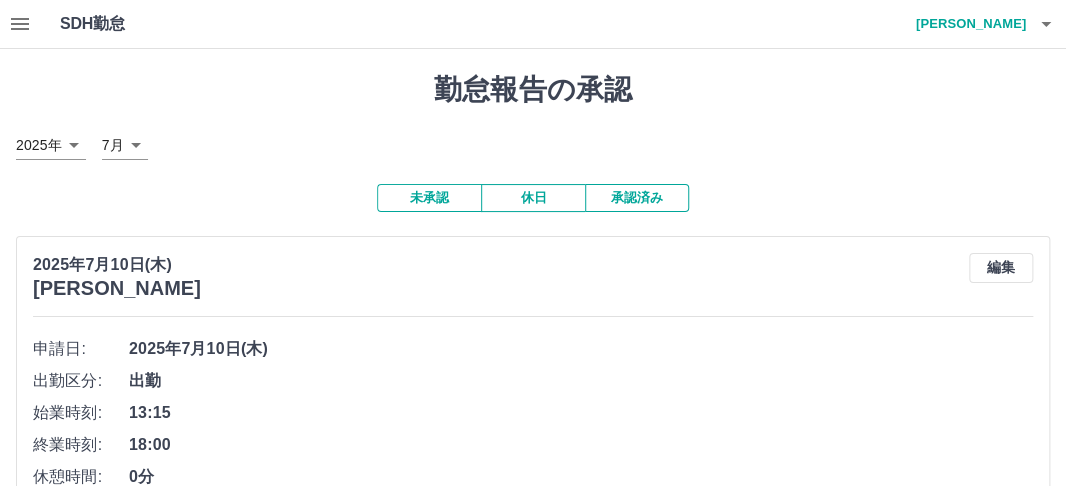 click on "川合　麻貴子" at bounding box center (966, 24) 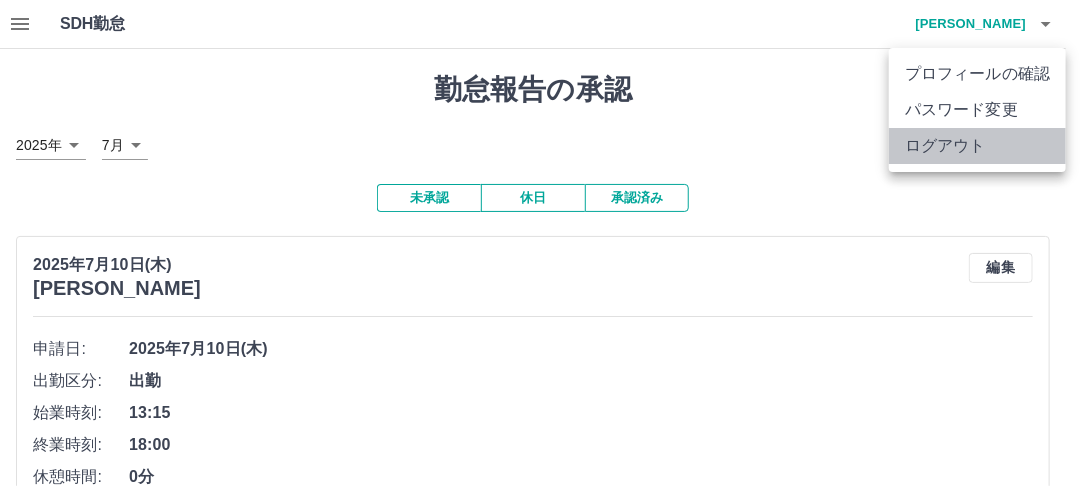 click on "ログアウト" at bounding box center (977, 146) 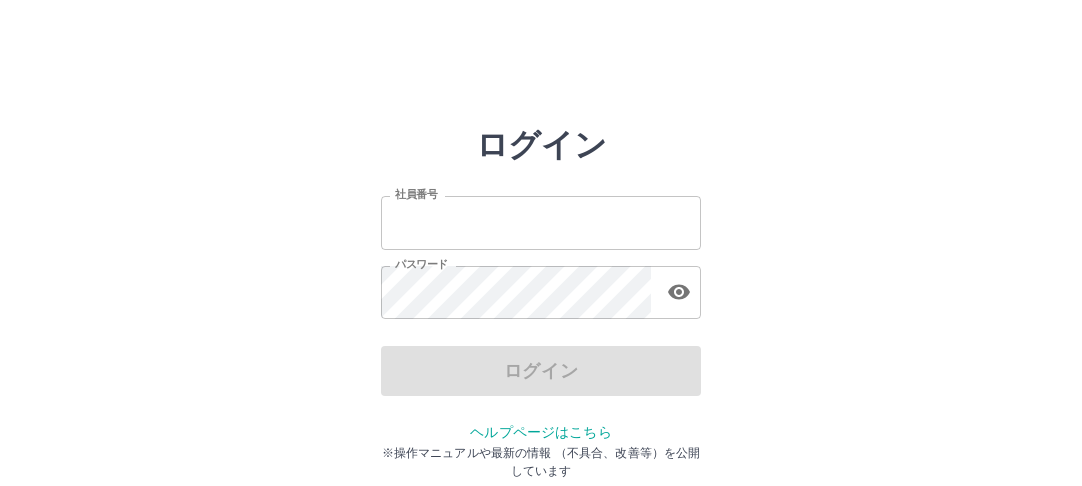 scroll, scrollTop: 0, scrollLeft: 0, axis: both 